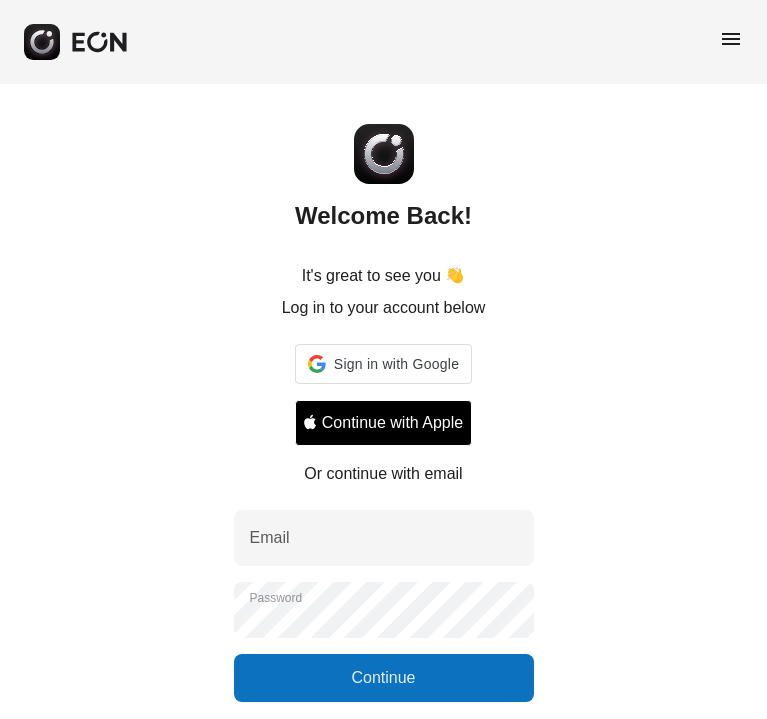 scroll, scrollTop: 0, scrollLeft: 0, axis: both 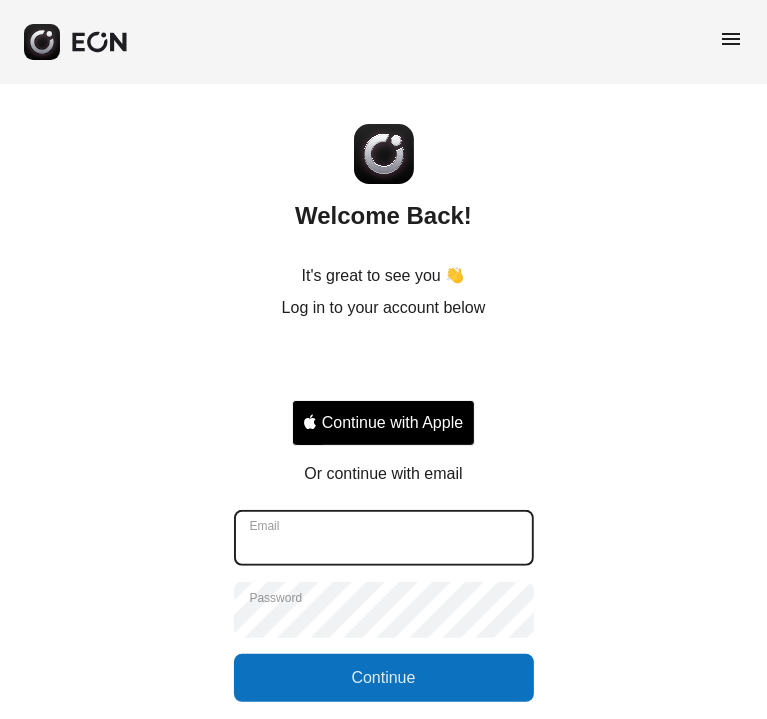 click on "Email" at bounding box center (384, 538) 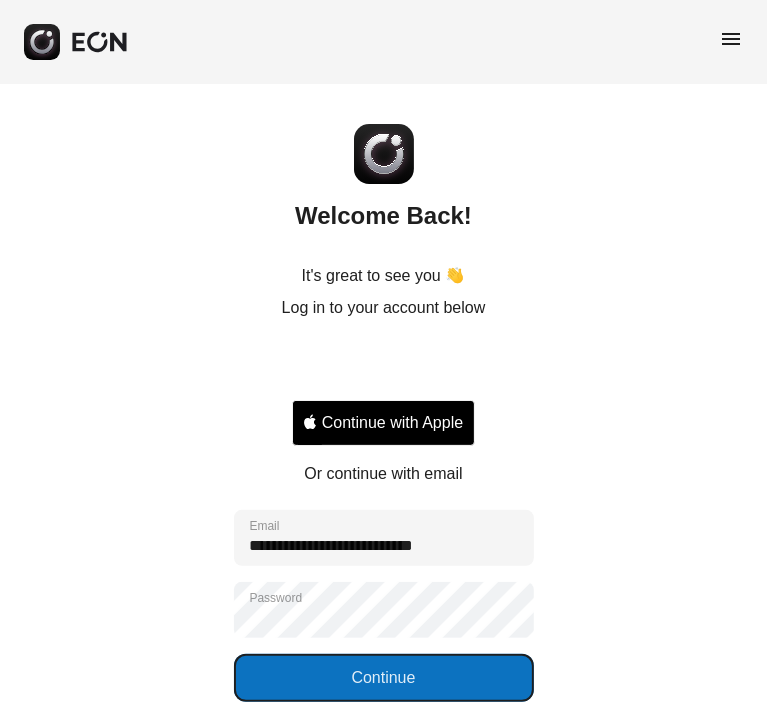 click on "Continue" at bounding box center [384, 678] 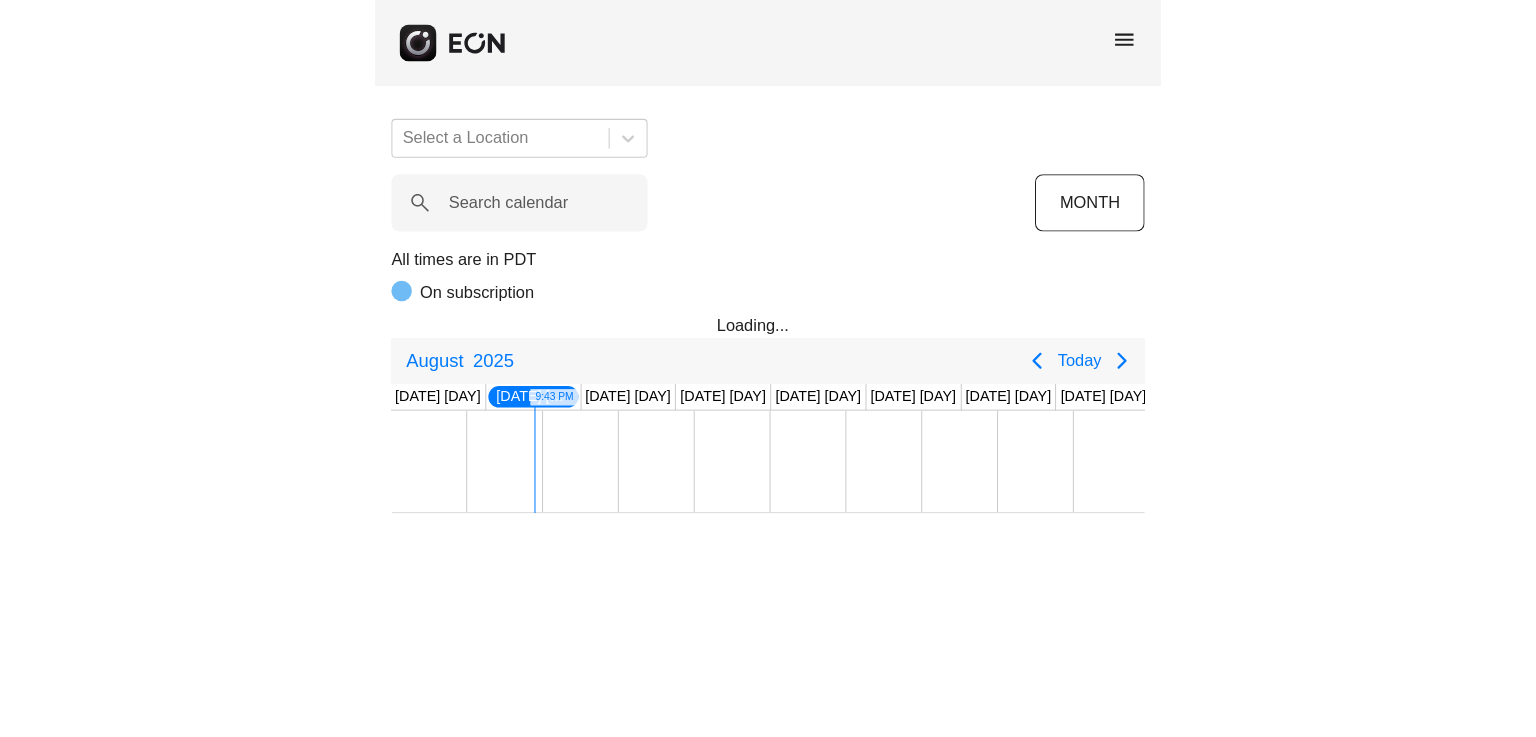 scroll, scrollTop: 0, scrollLeft: 75, axis: horizontal 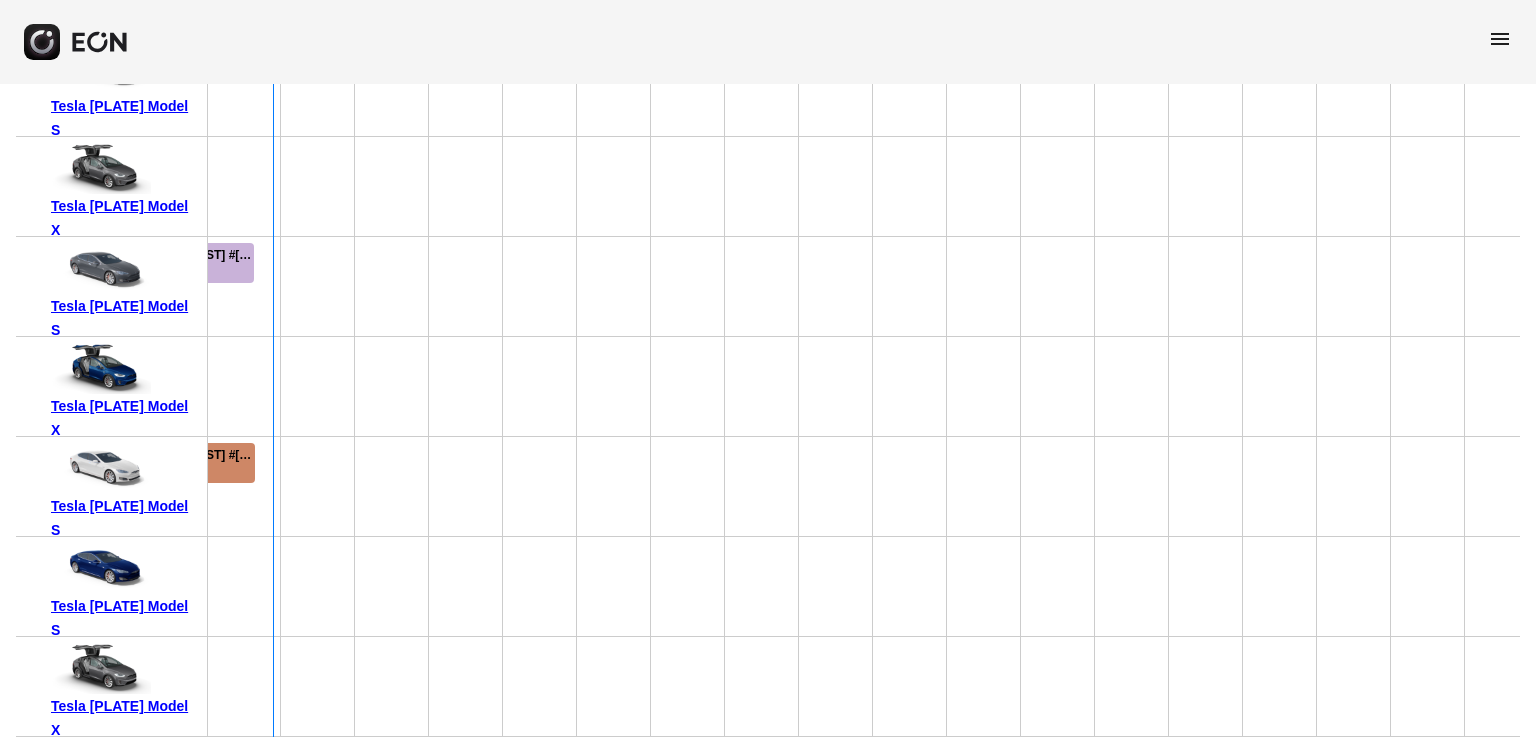 click on "[TIME] - [TIME]" at bounding box center [196, 470] 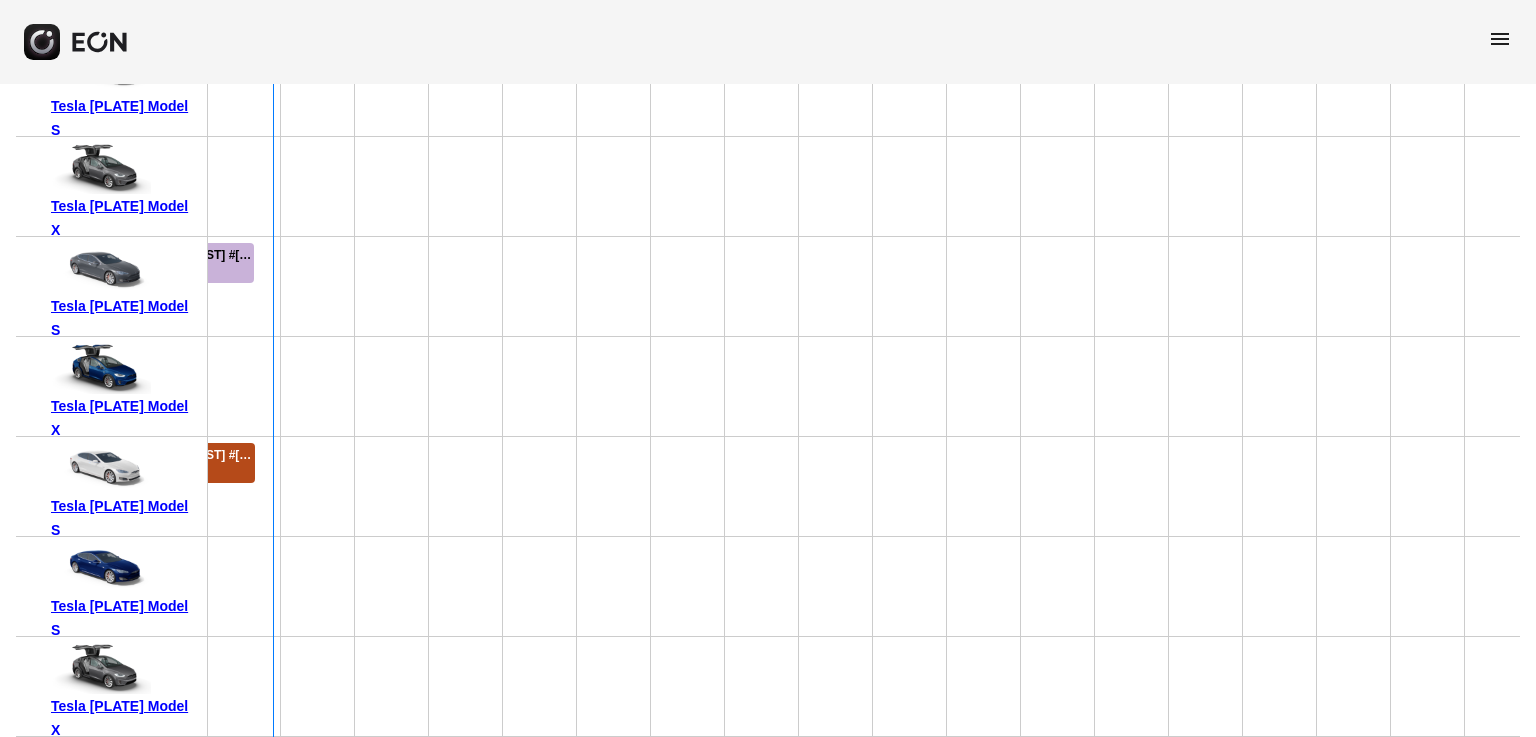 click on "10:00 PM - 3:45 PM" at bounding box center [196, 470] 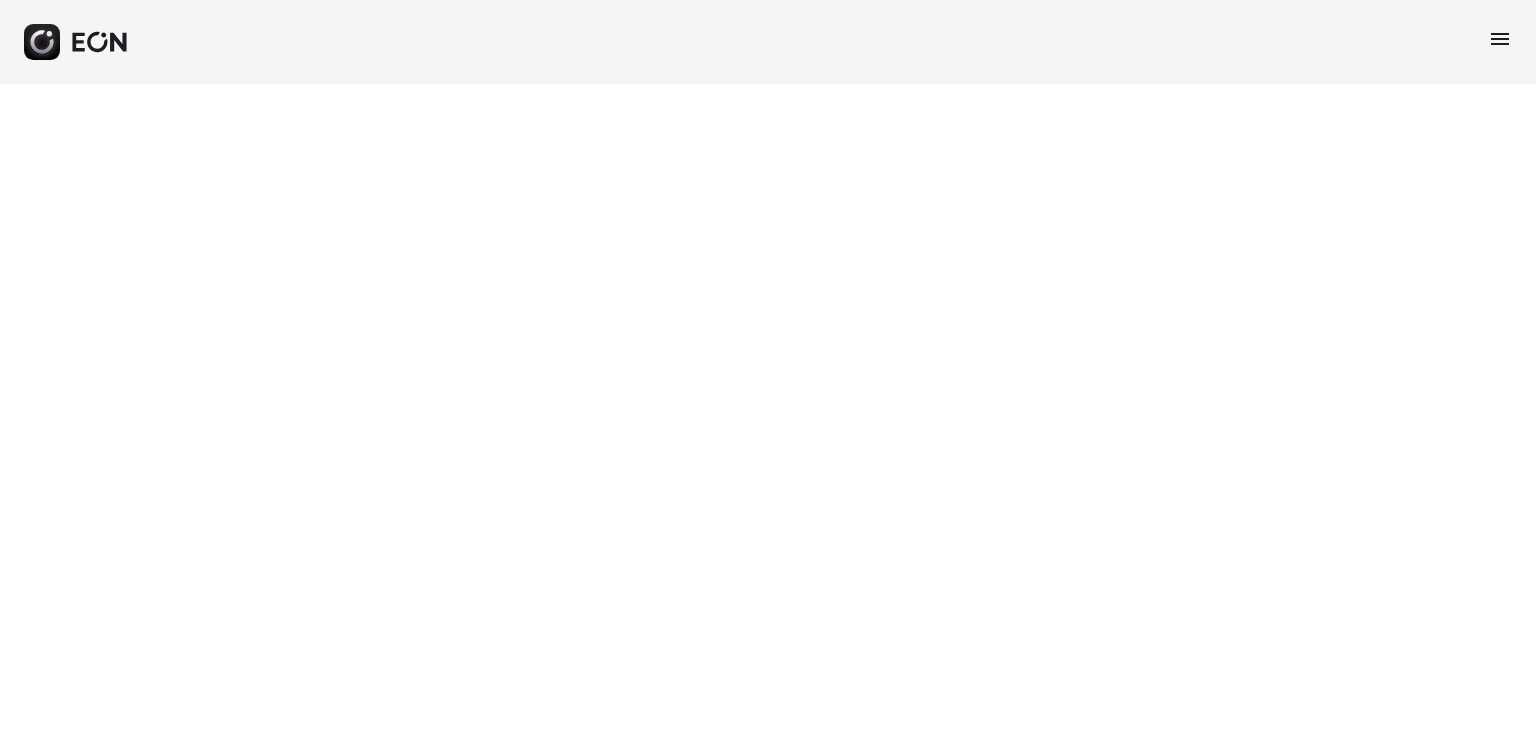 scroll, scrollTop: 0, scrollLeft: 0, axis: both 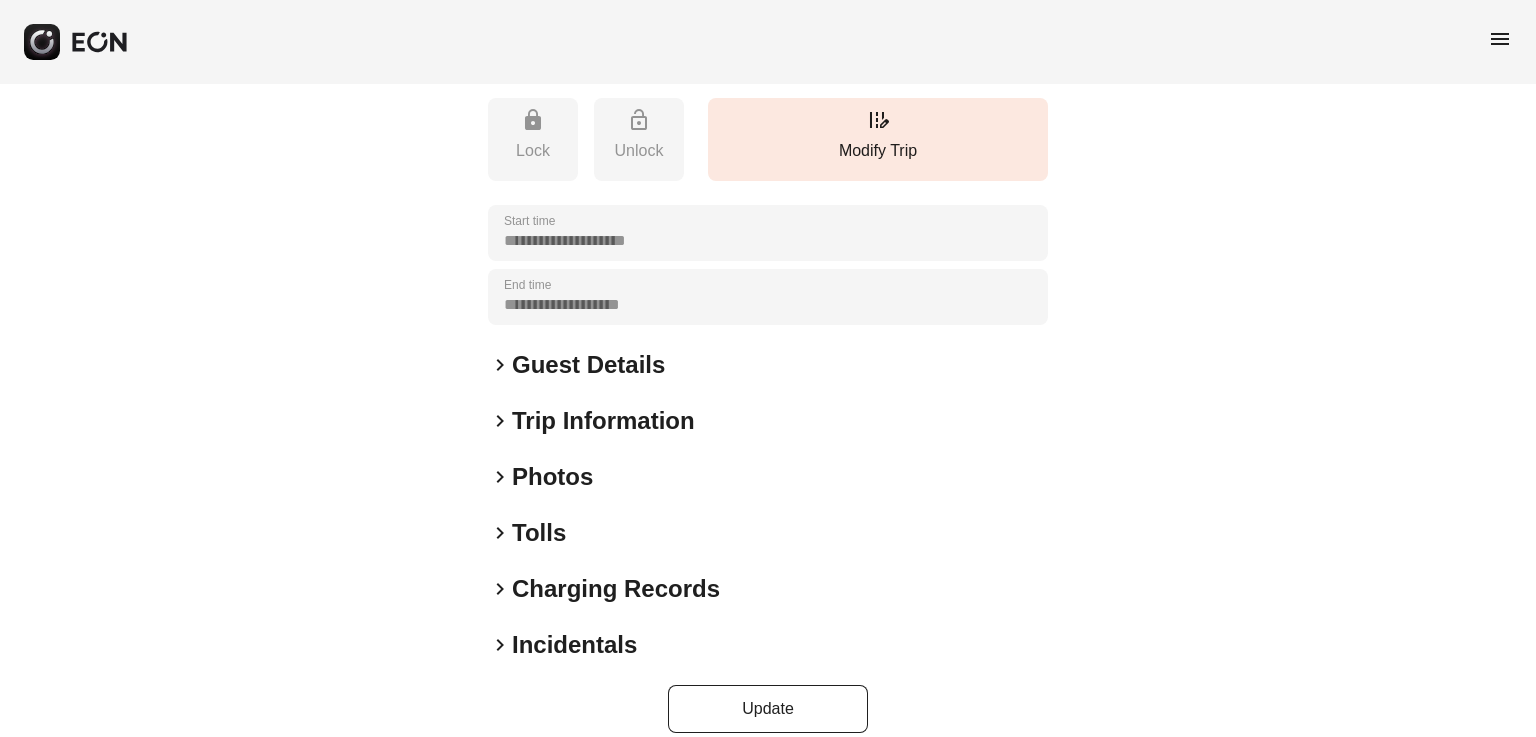 click on "Charging Records" at bounding box center [616, 589] 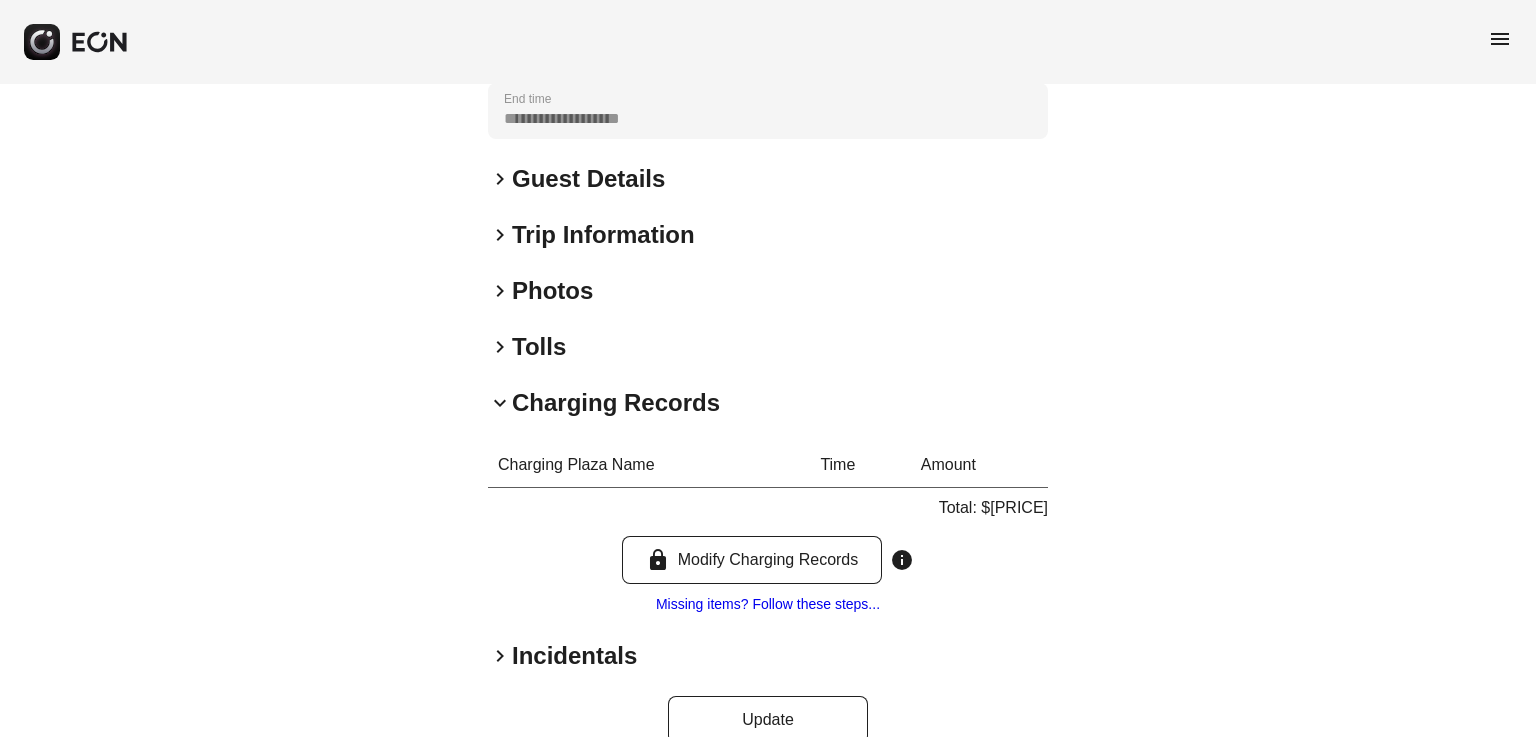 scroll, scrollTop: 533, scrollLeft: 0, axis: vertical 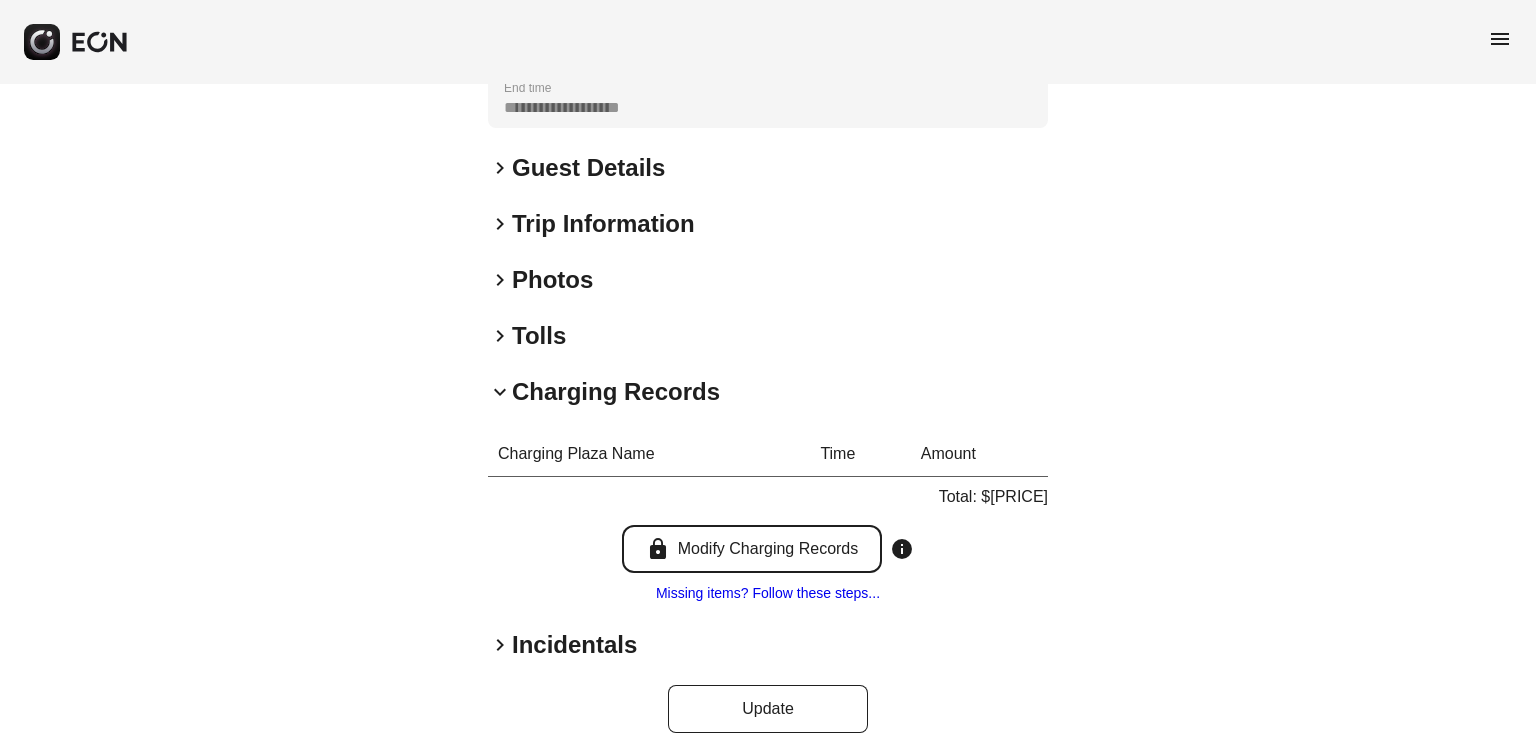 click on "lock Modify Charging Records" at bounding box center [752, 549] 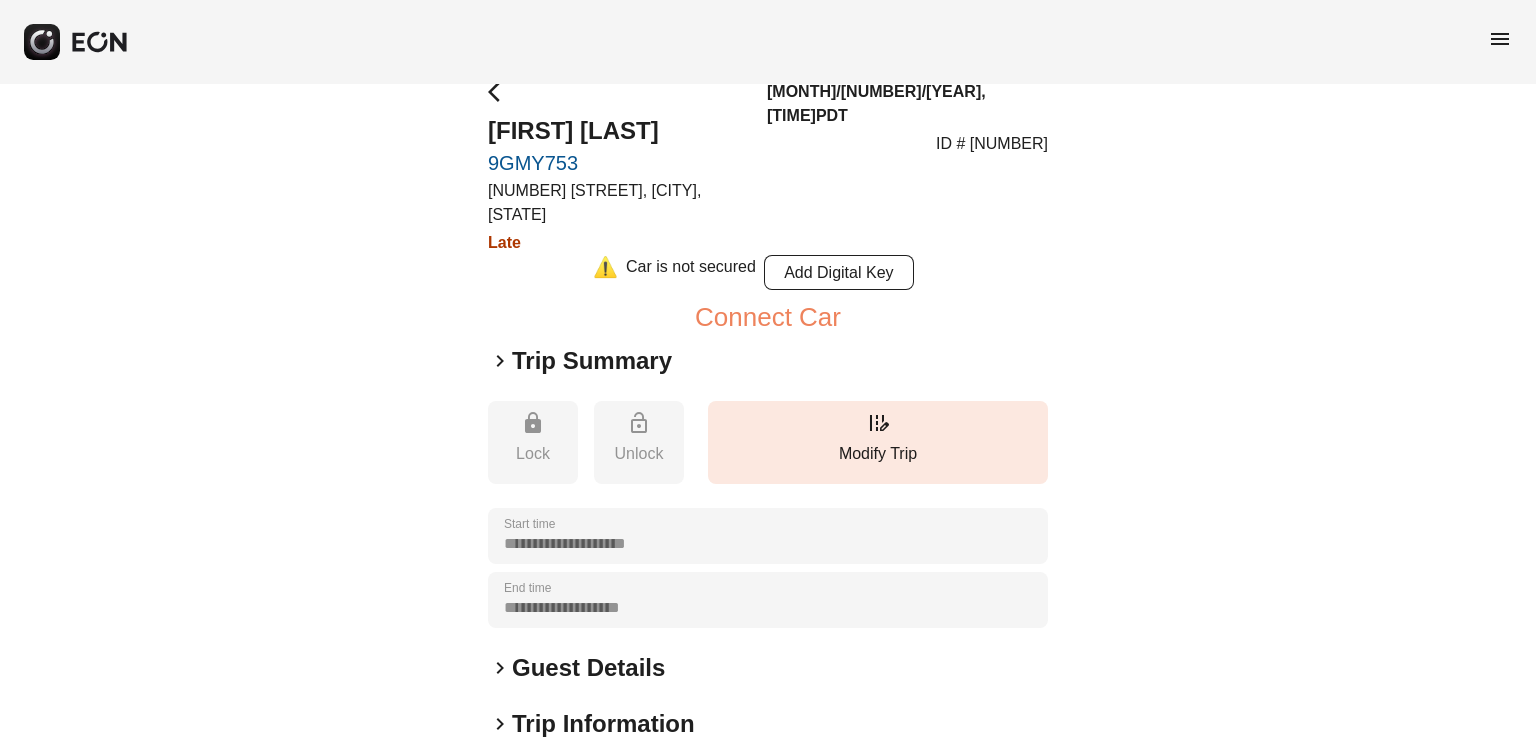 scroll, scrollTop: 0, scrollLeft: 0, axis: both 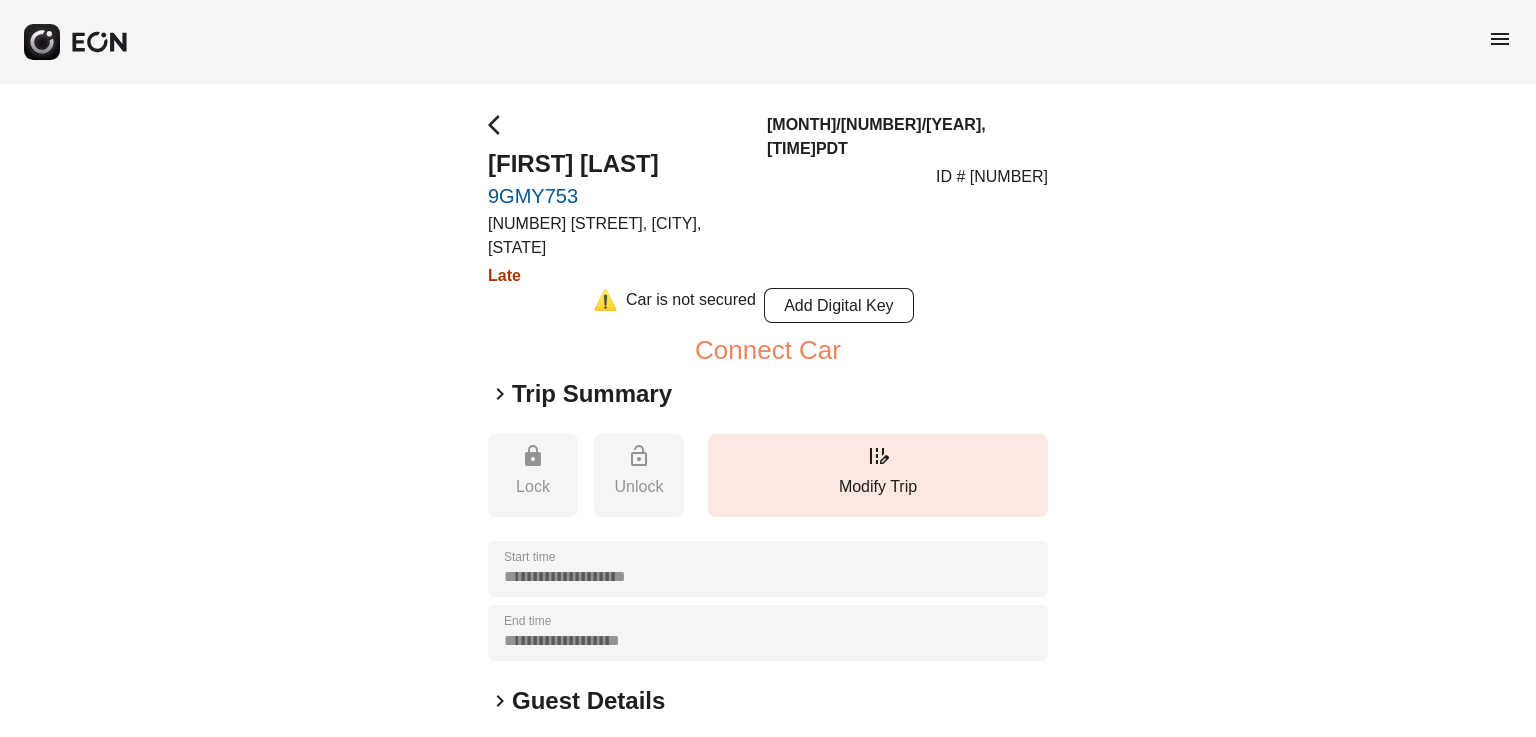 click on "Trip Summary" at bounding box center [592, 394] 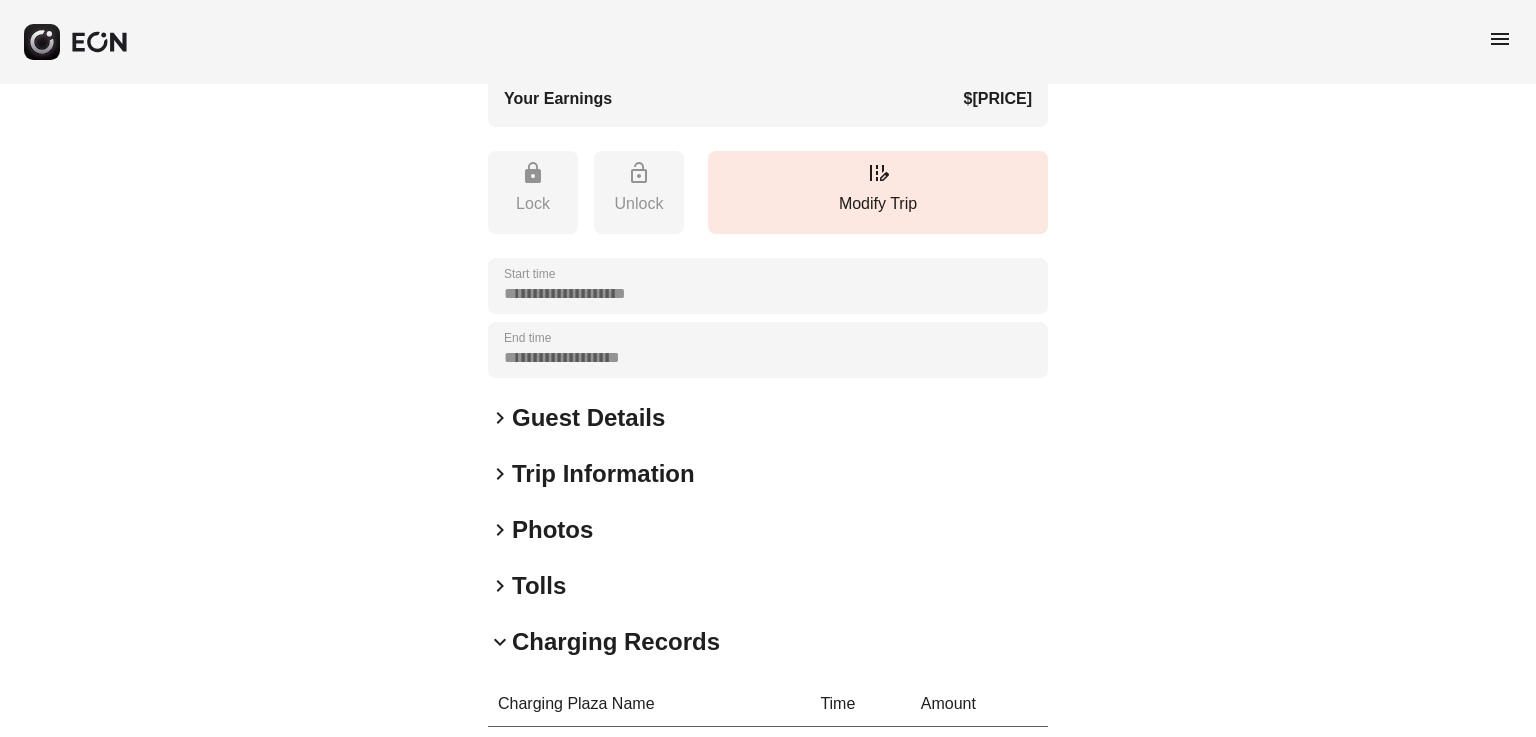 scroll, scrollTop: 995, scrollLeft: 0, axis: vertical 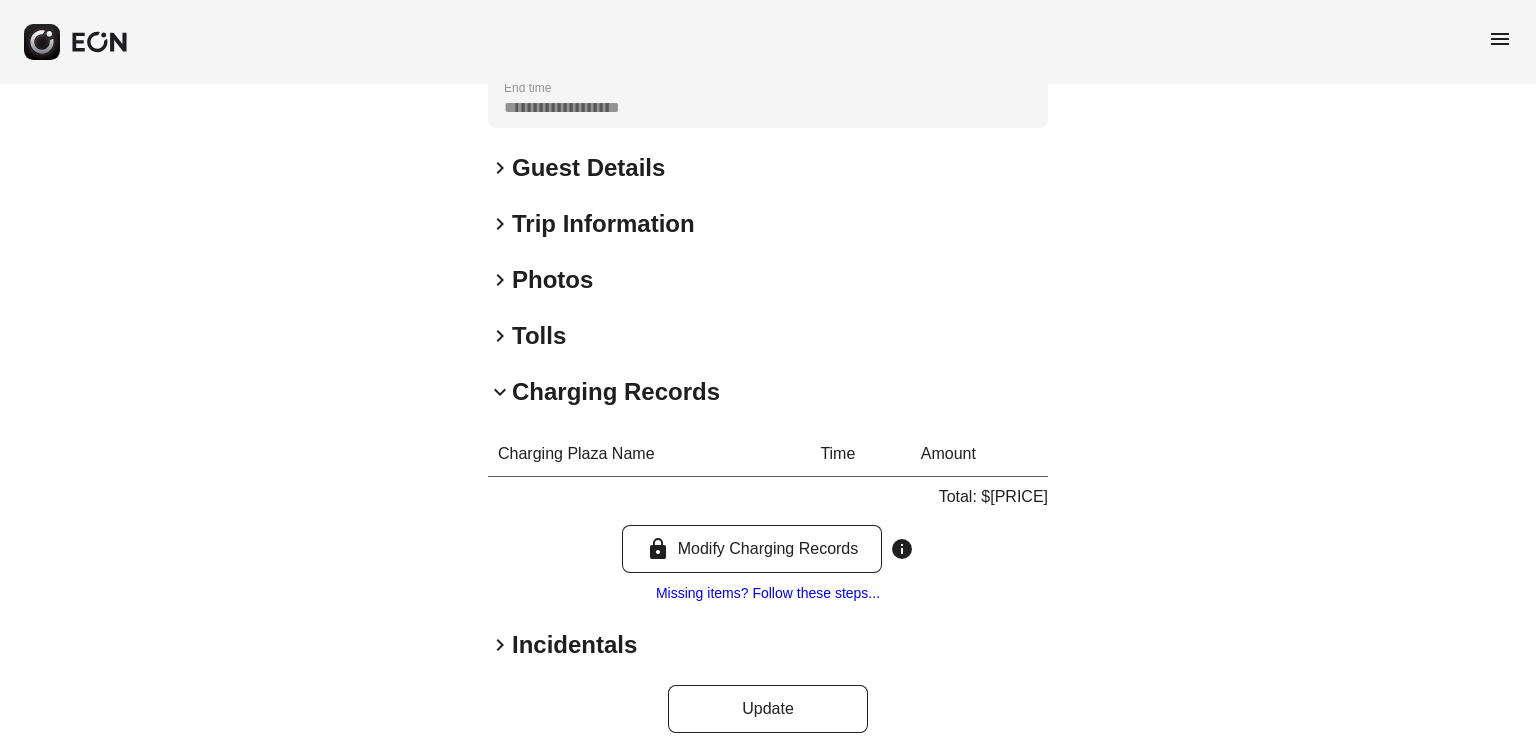 click on "Incidentals" at bounding box center (574, 645) 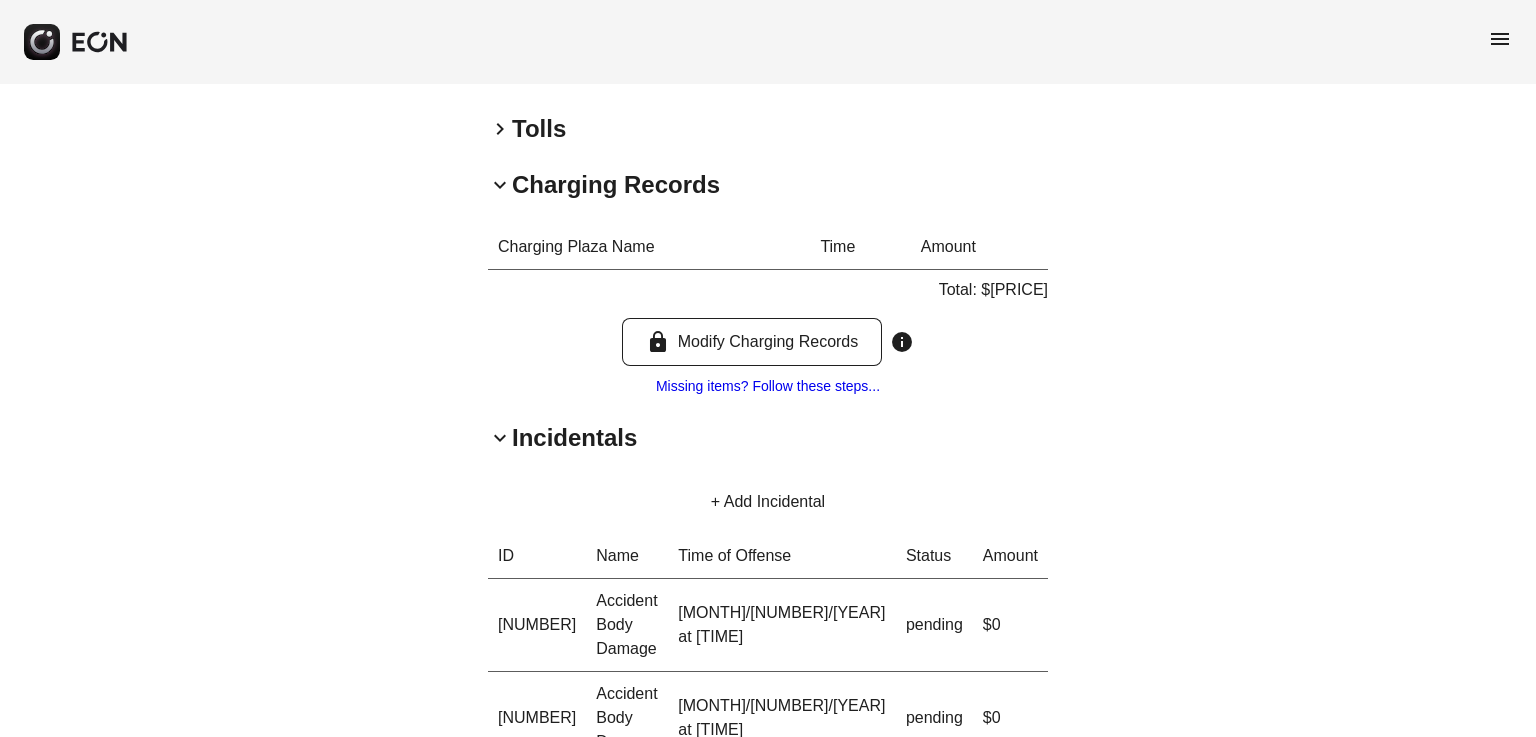 scroll, scrollTop: 1353, scrollLeft: 0, axis: vertical 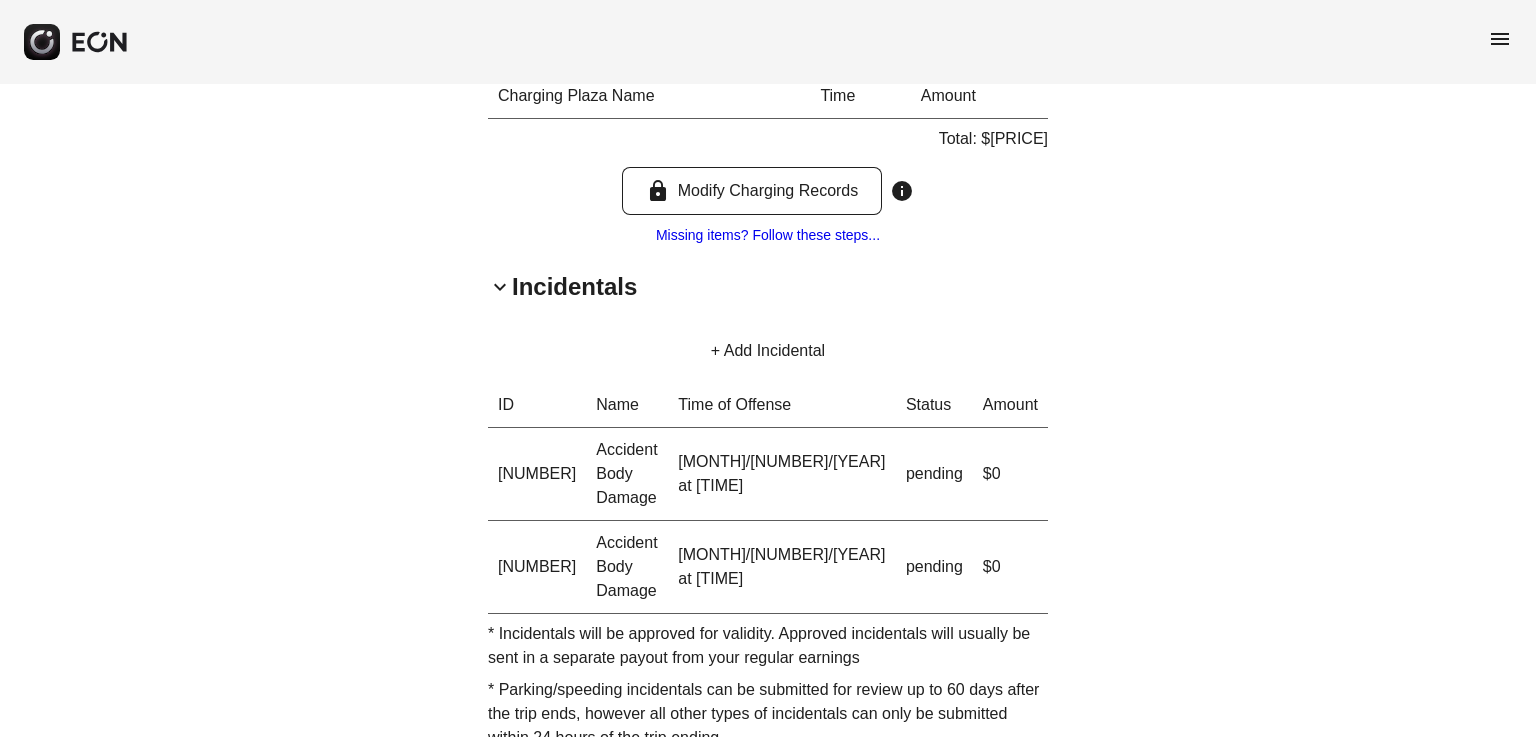 click on "keyboard_arrow_down" at bounding box center (500, 287) 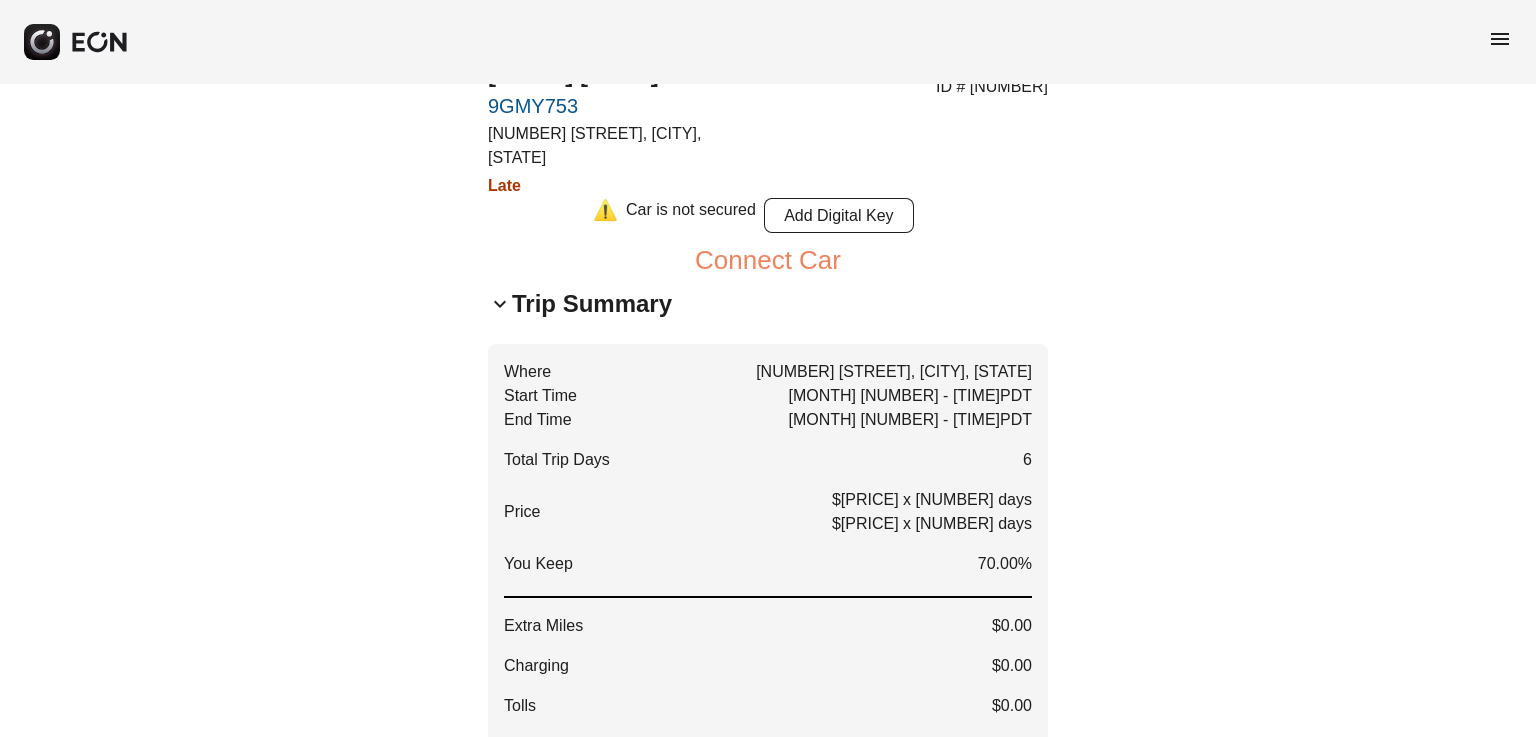 scroll, scrollTop: 0, scrollLeft: 0, axis: both 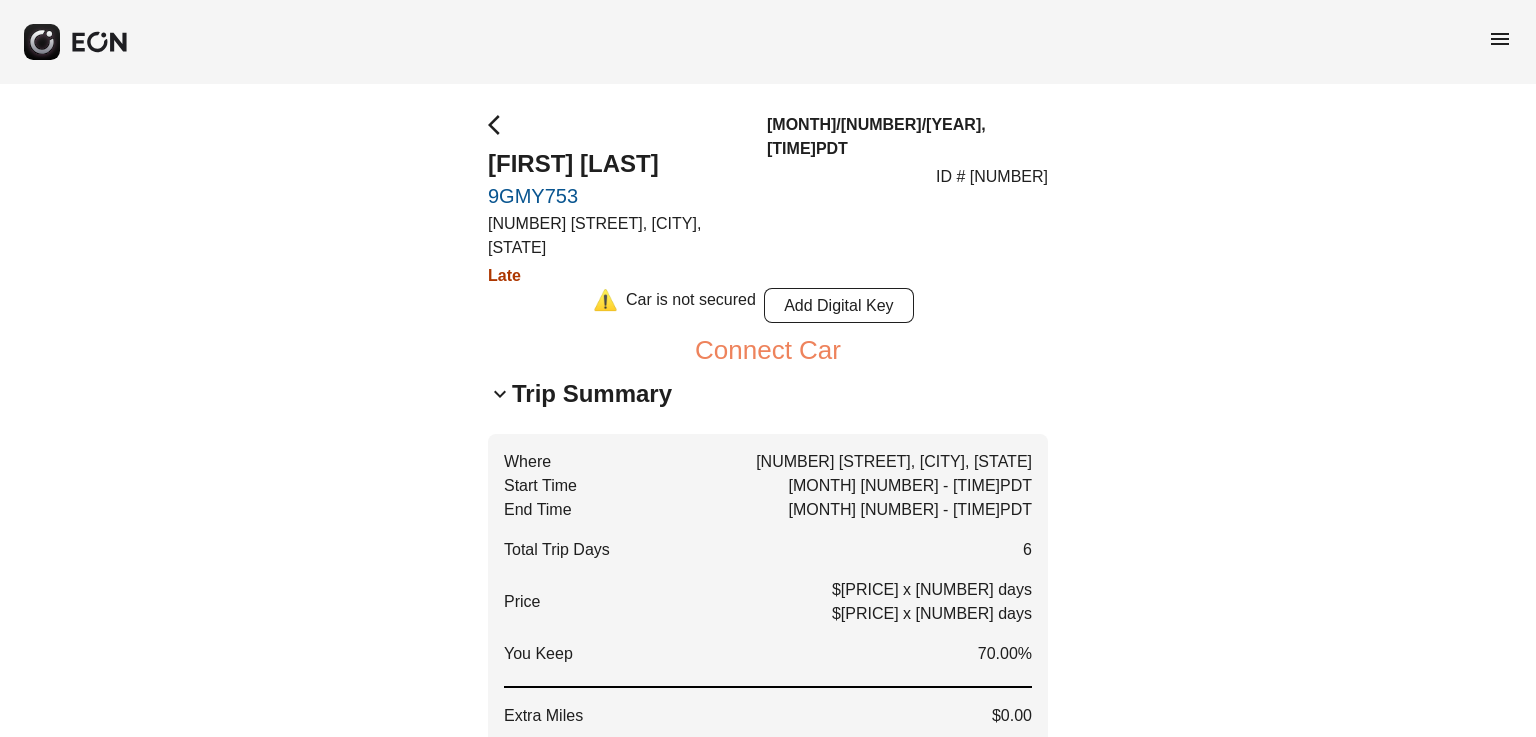click on "**********" at bounding box center (768, 920) 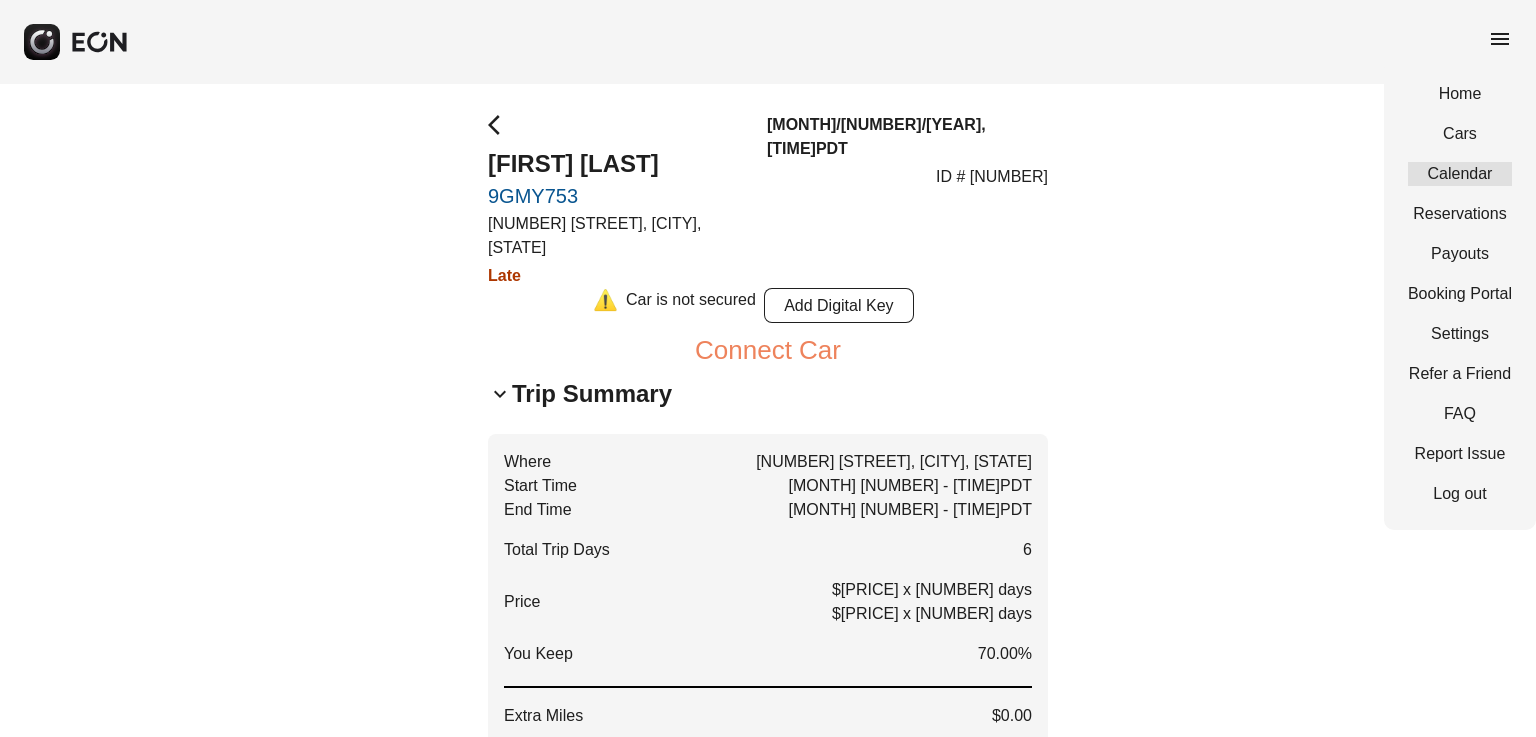 click on "Calendar" at bounding box center [1460, 174] 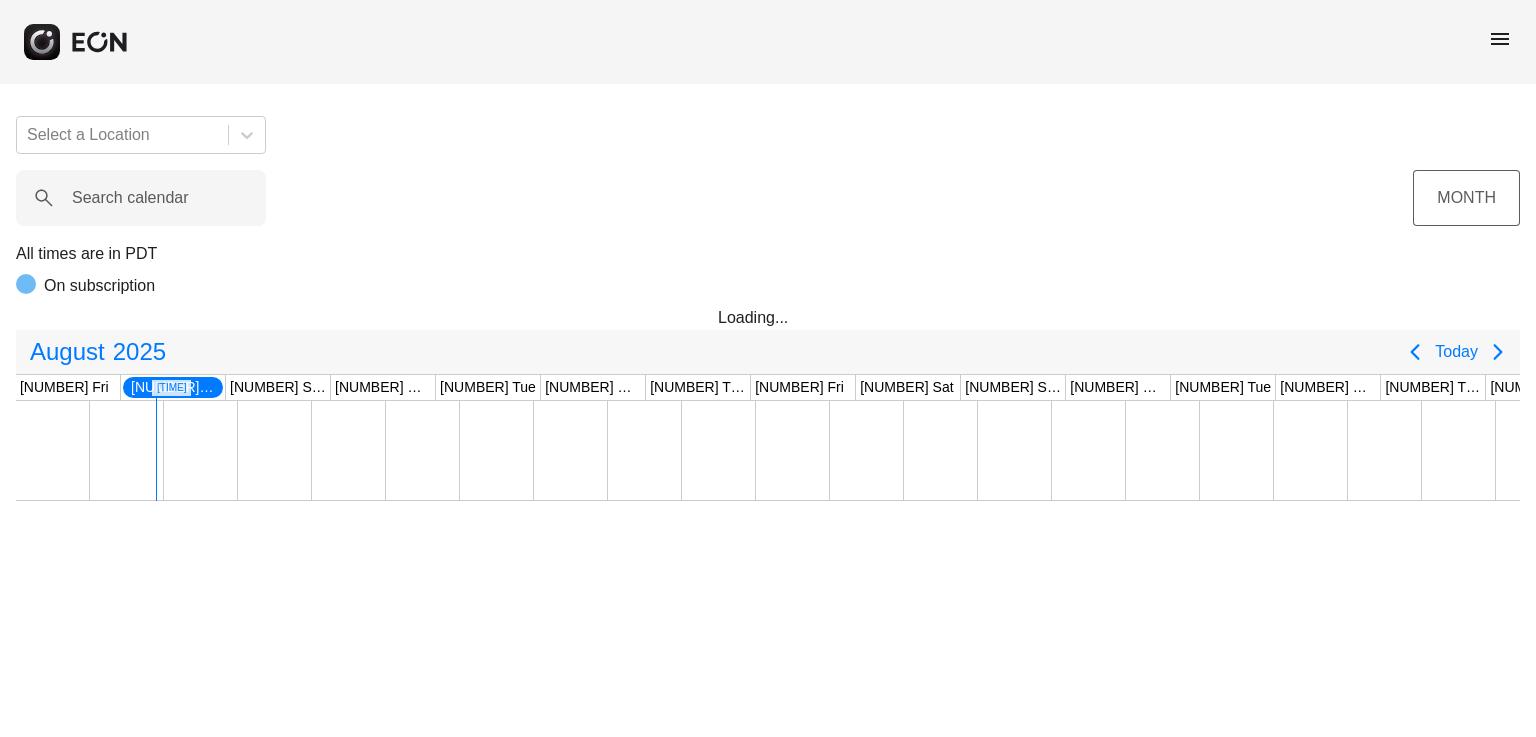 scroll, scrollTop: 0, scrollLeft: 75, axis: horizontal 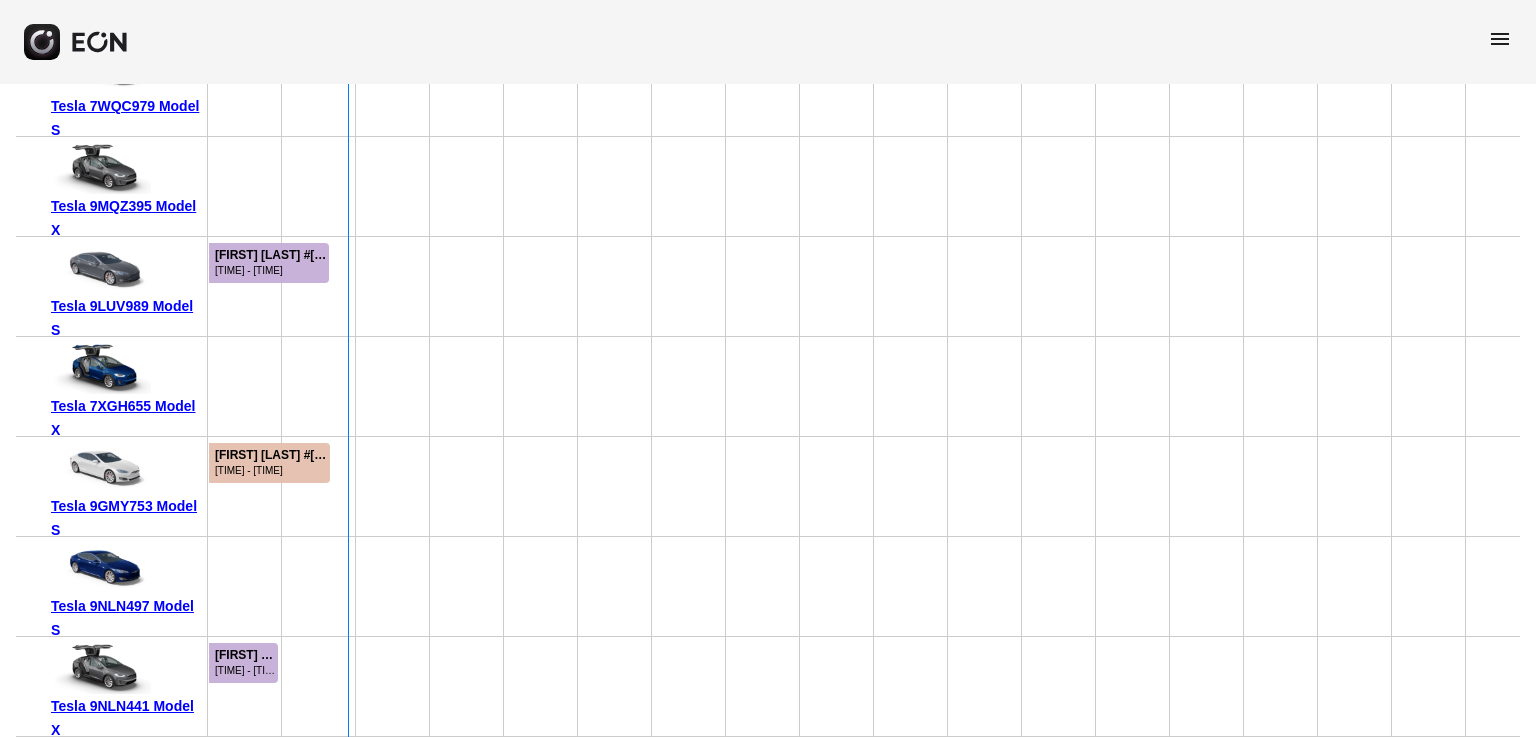drag, startPoint x: 693, startPoint y: 537, endPoint x: 368, endPoint y: 546, distance: 325.1246 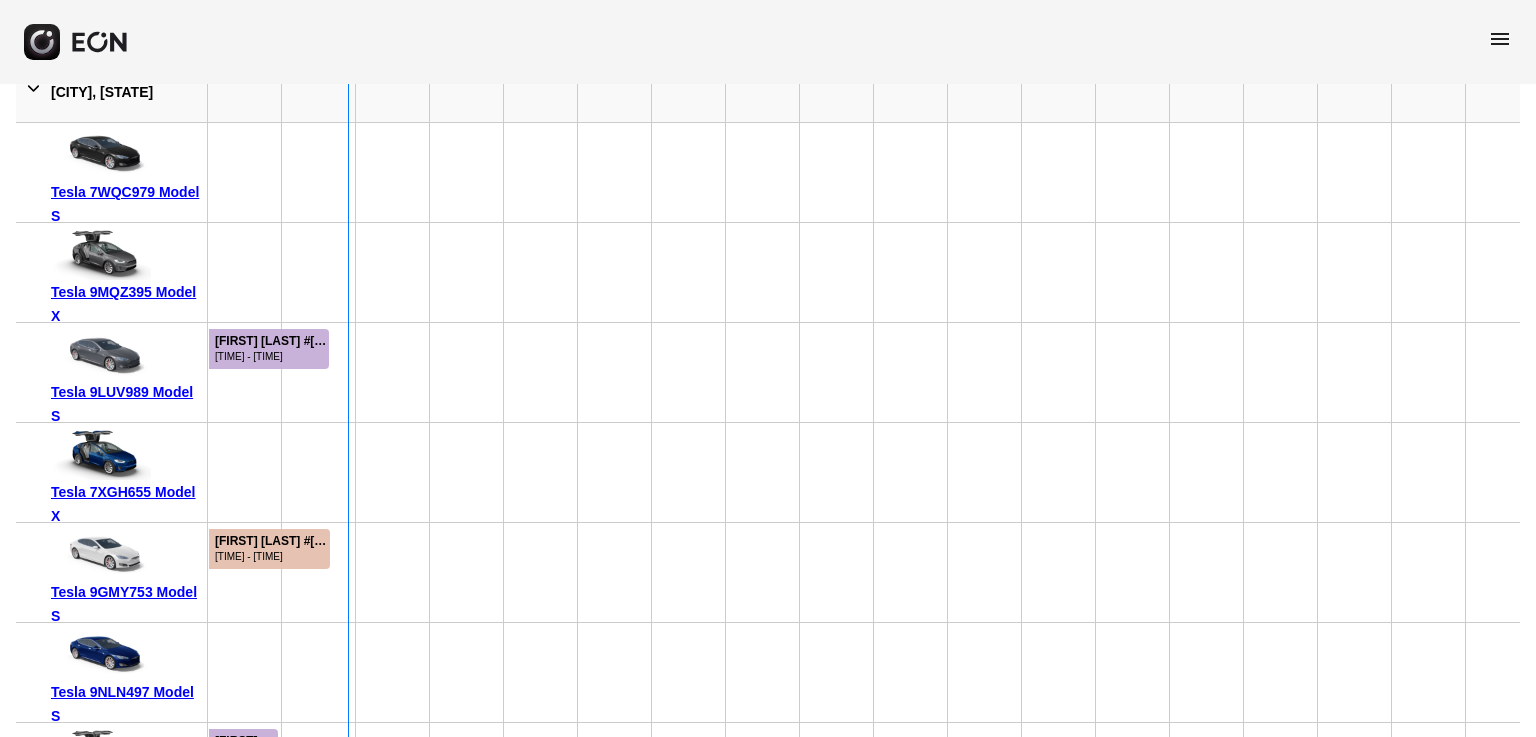 scroll, scrollTop: 404, scrollLeft: 0, axis: vertical 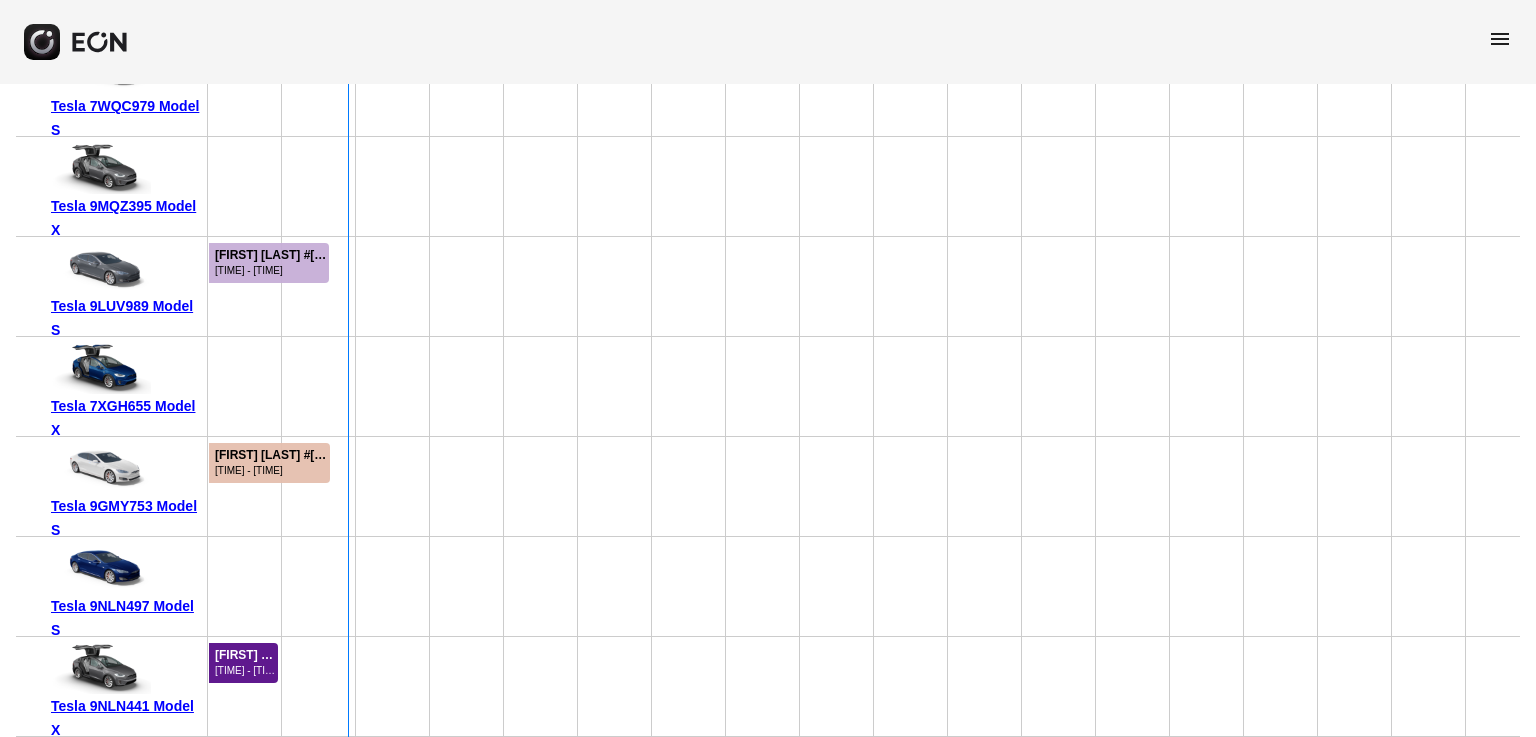 click on "[FIRST] [LAST] #66608" at bounding box center [245, 655] 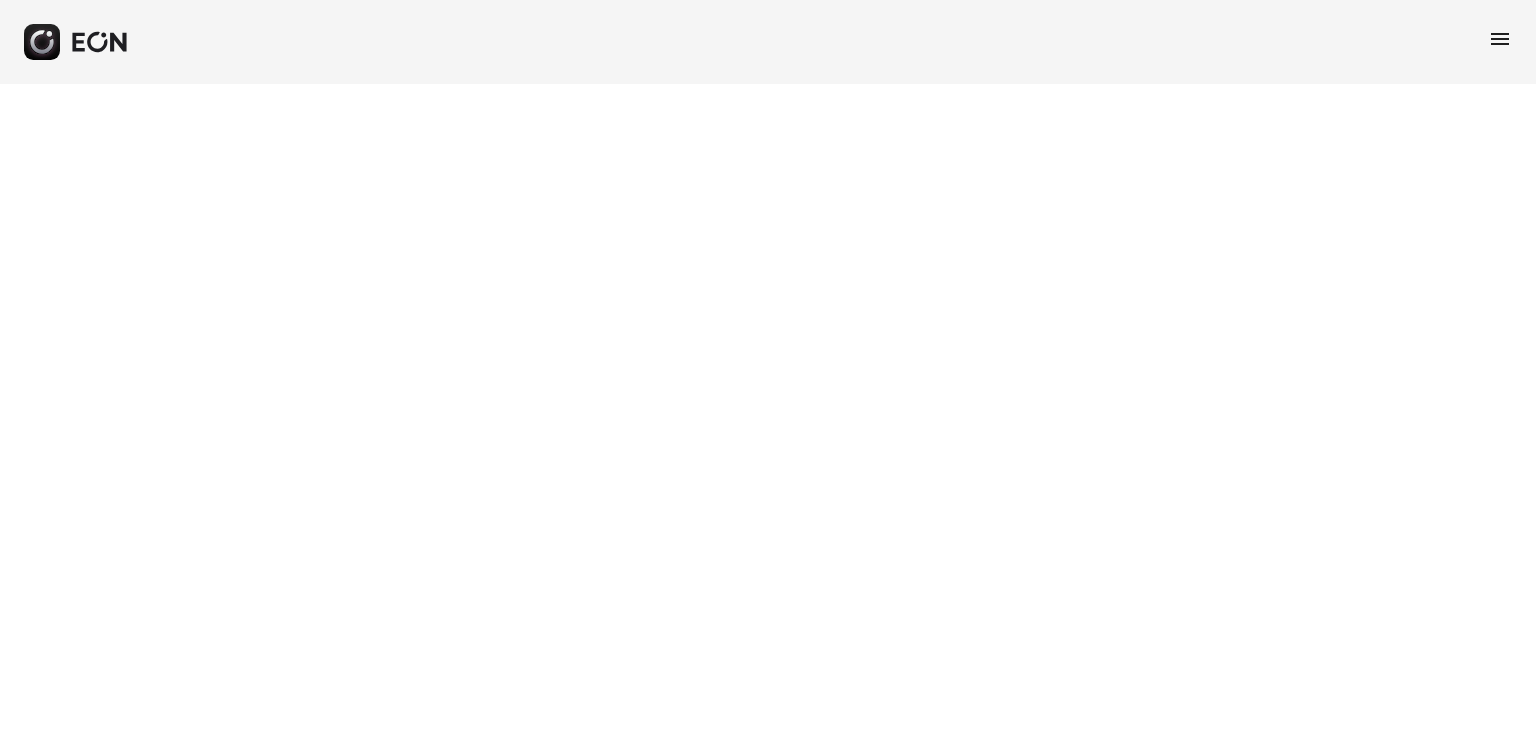 scroll, scrollTop: 0, scrollLeft: 0, axis: both 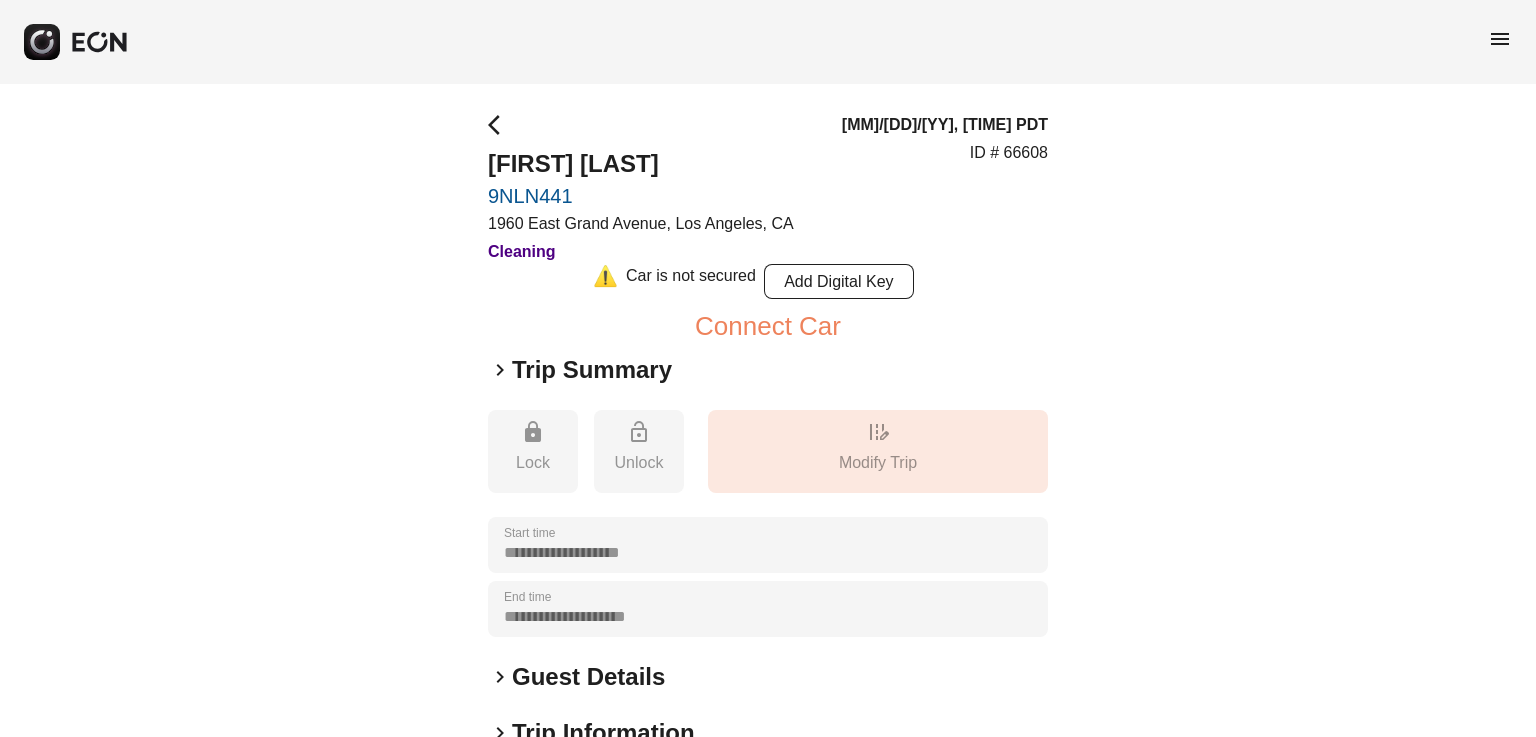 click on "keyboard_arrow_right" at bounding box center (500, 370) 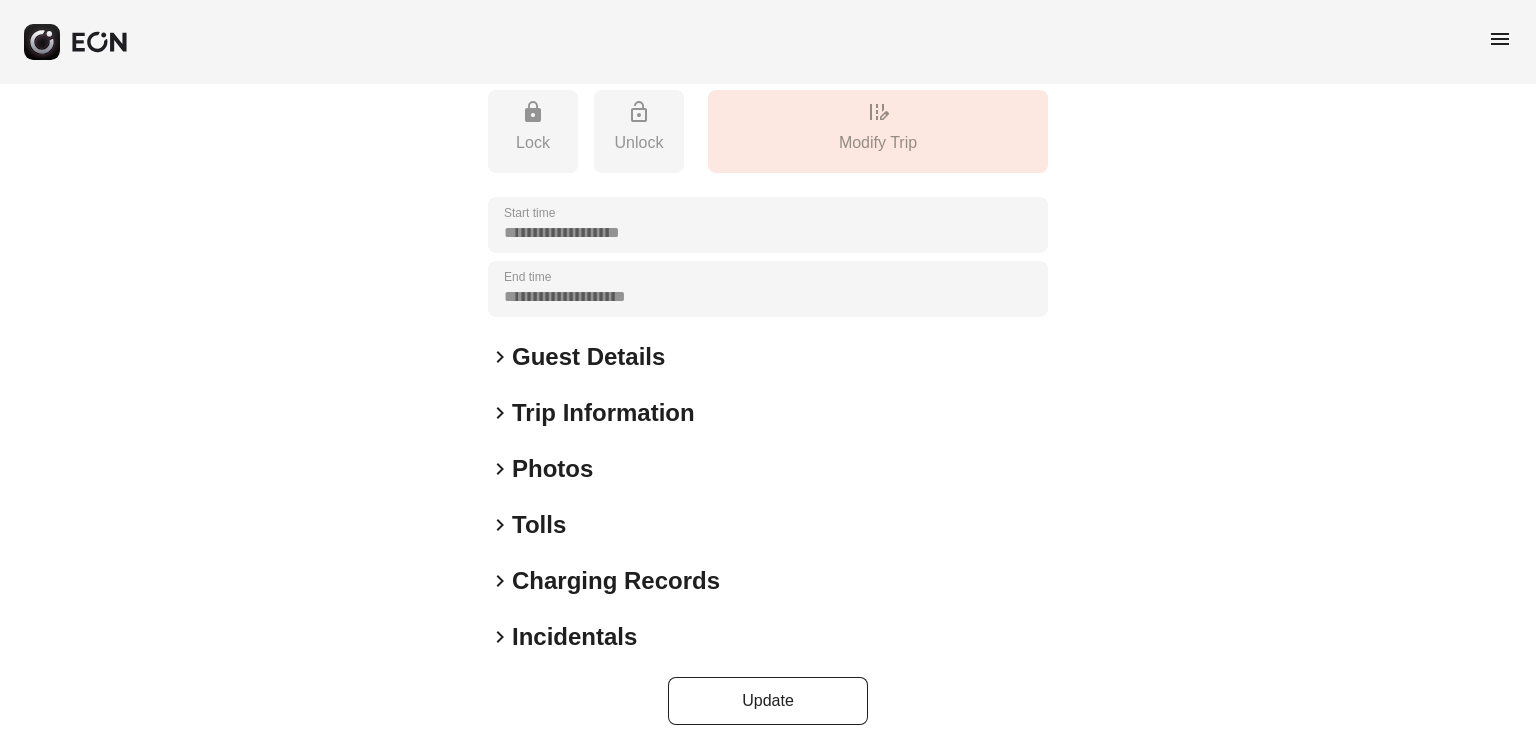 scroll, scrollTop: 774, scrollLeft: 0, axis: vertical 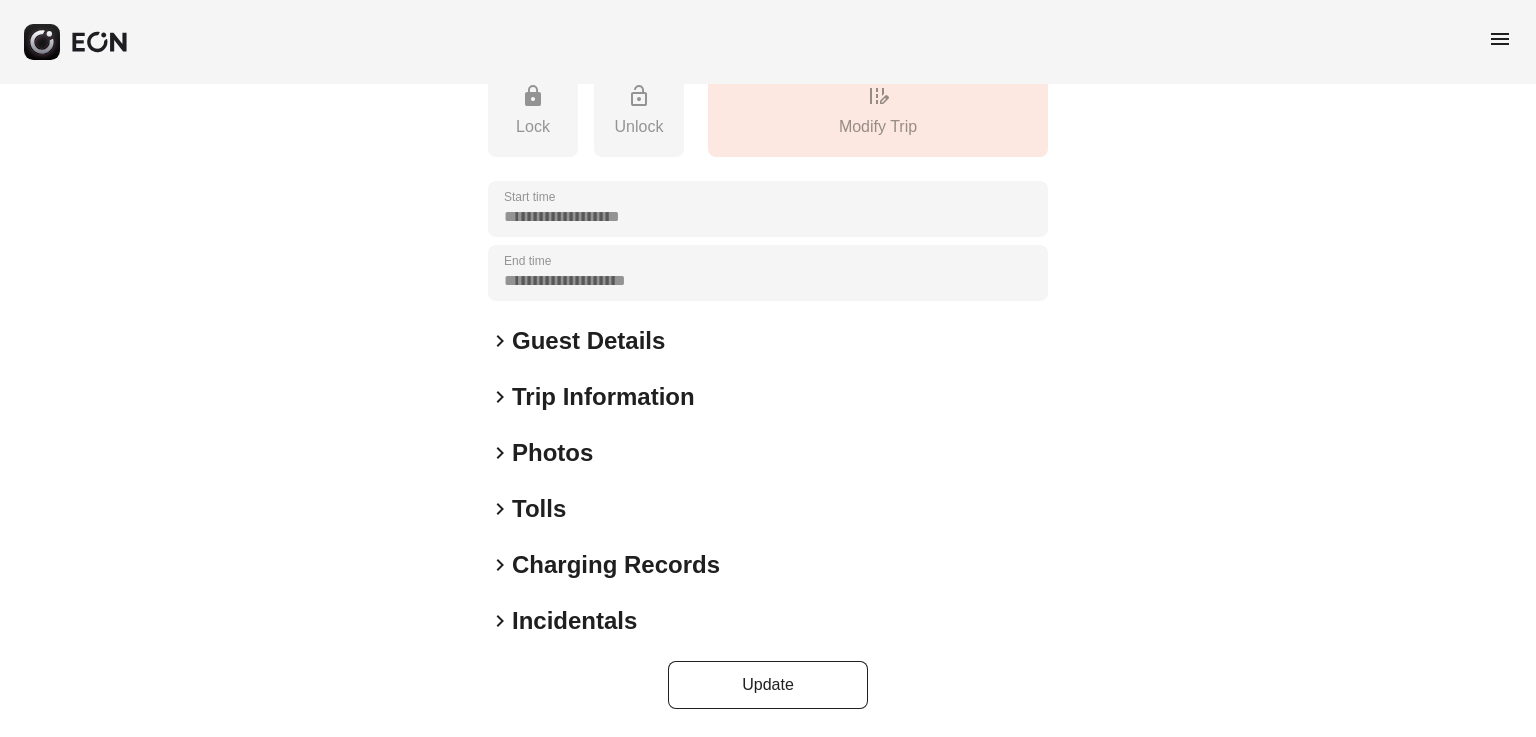 click on "Tolls" at bounding box center (539, 509) 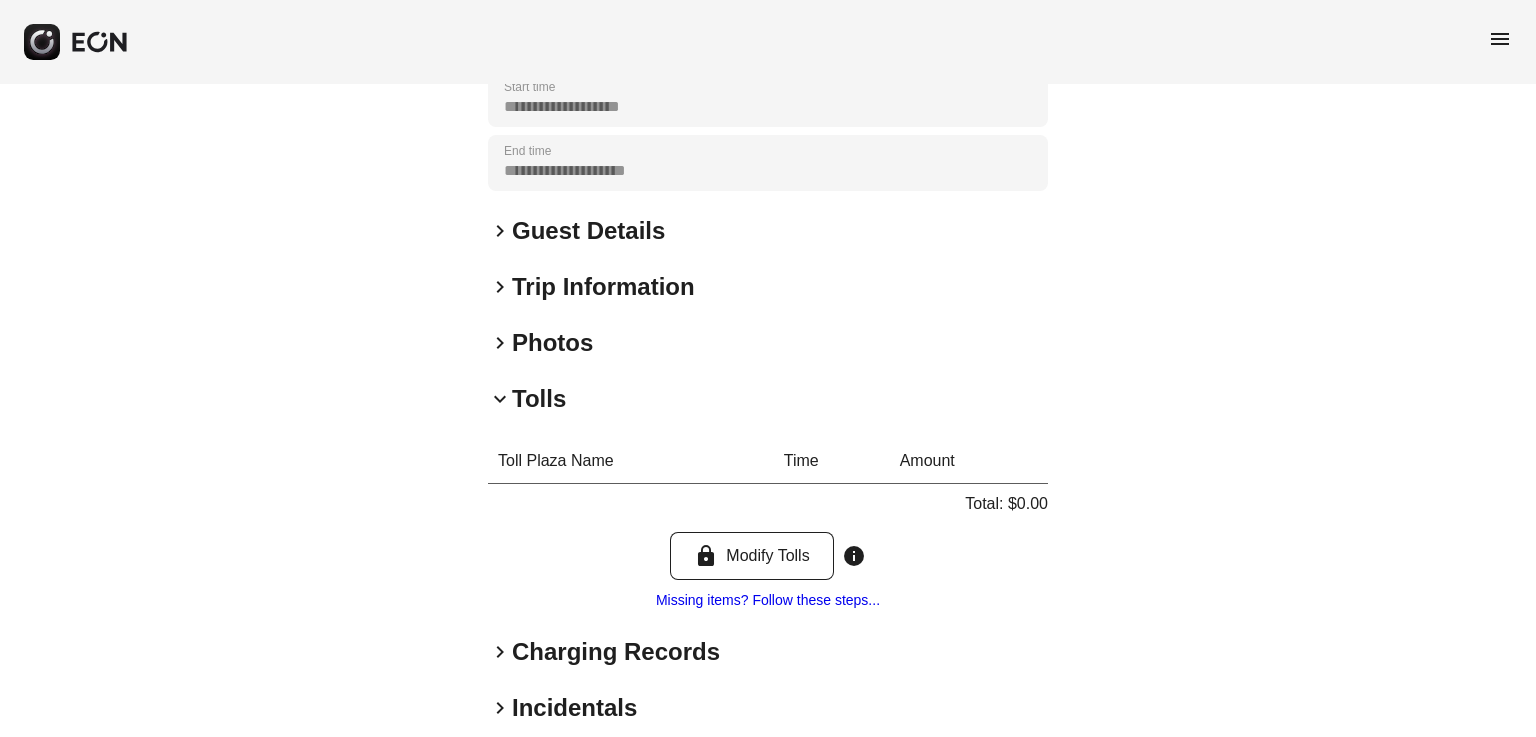 scroll, scrollTop: 971, scrollLeft: 0, axis: vertical 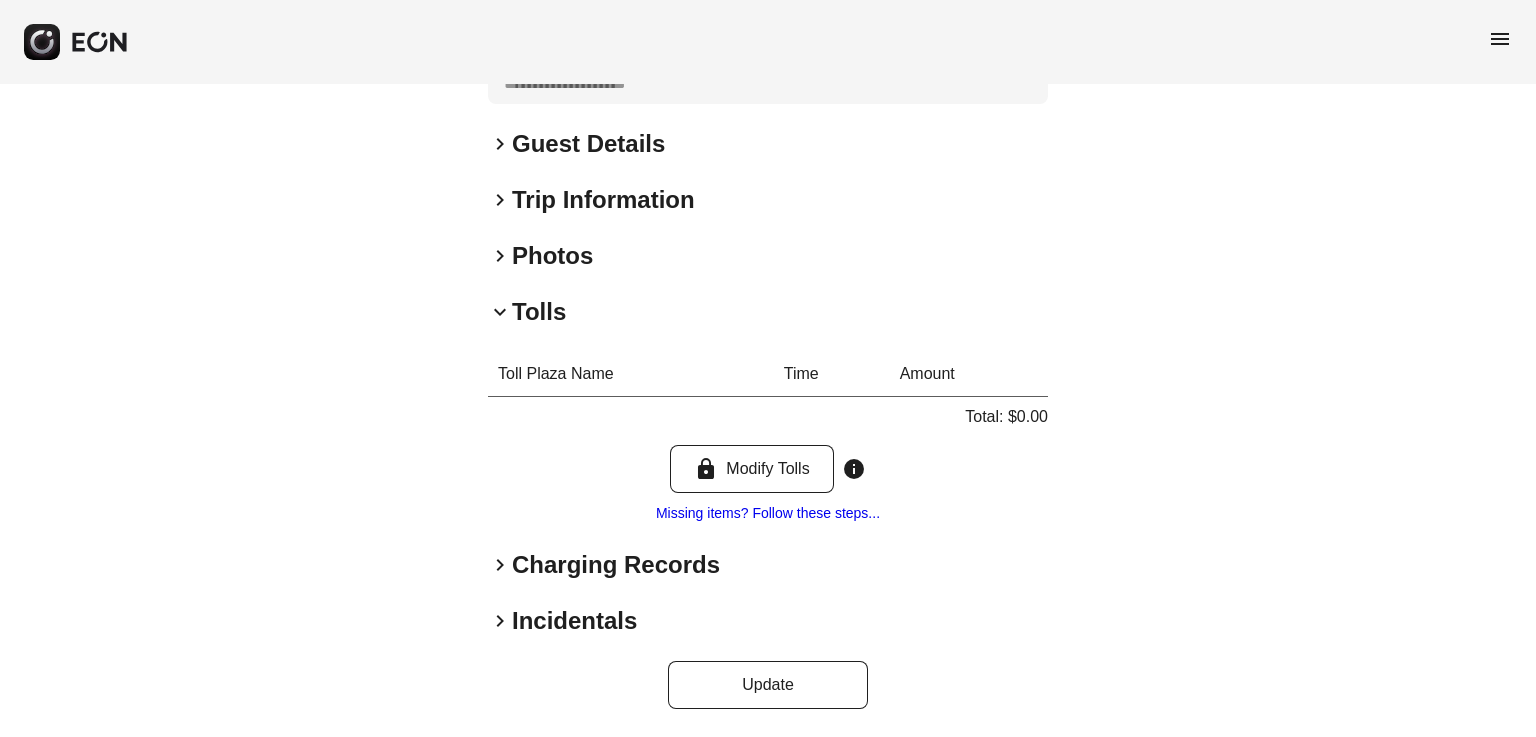 click on "Charging Records" at bounding box center [616, 565] 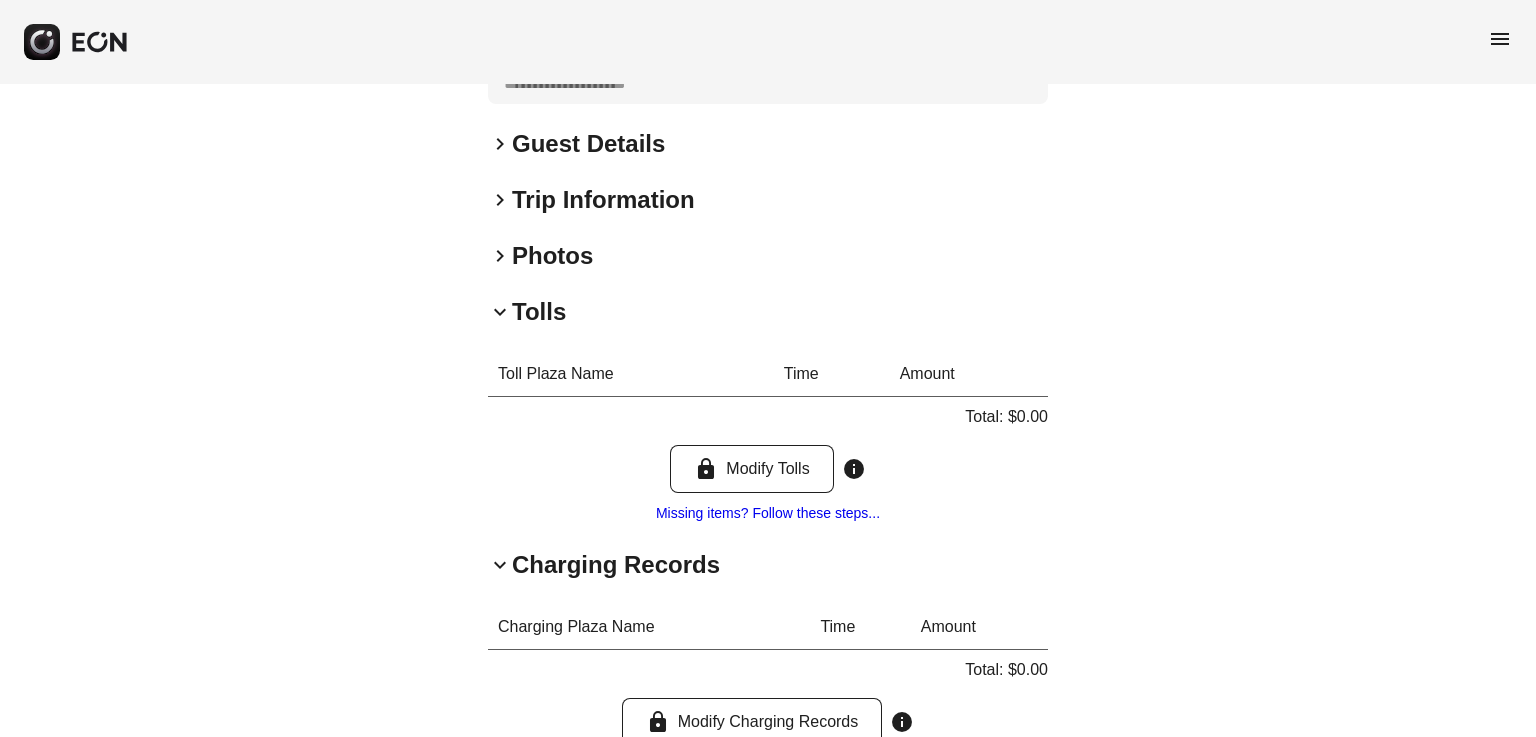 scroll, scrollTop: 1168, scrollLeft: 0, axis: vertical 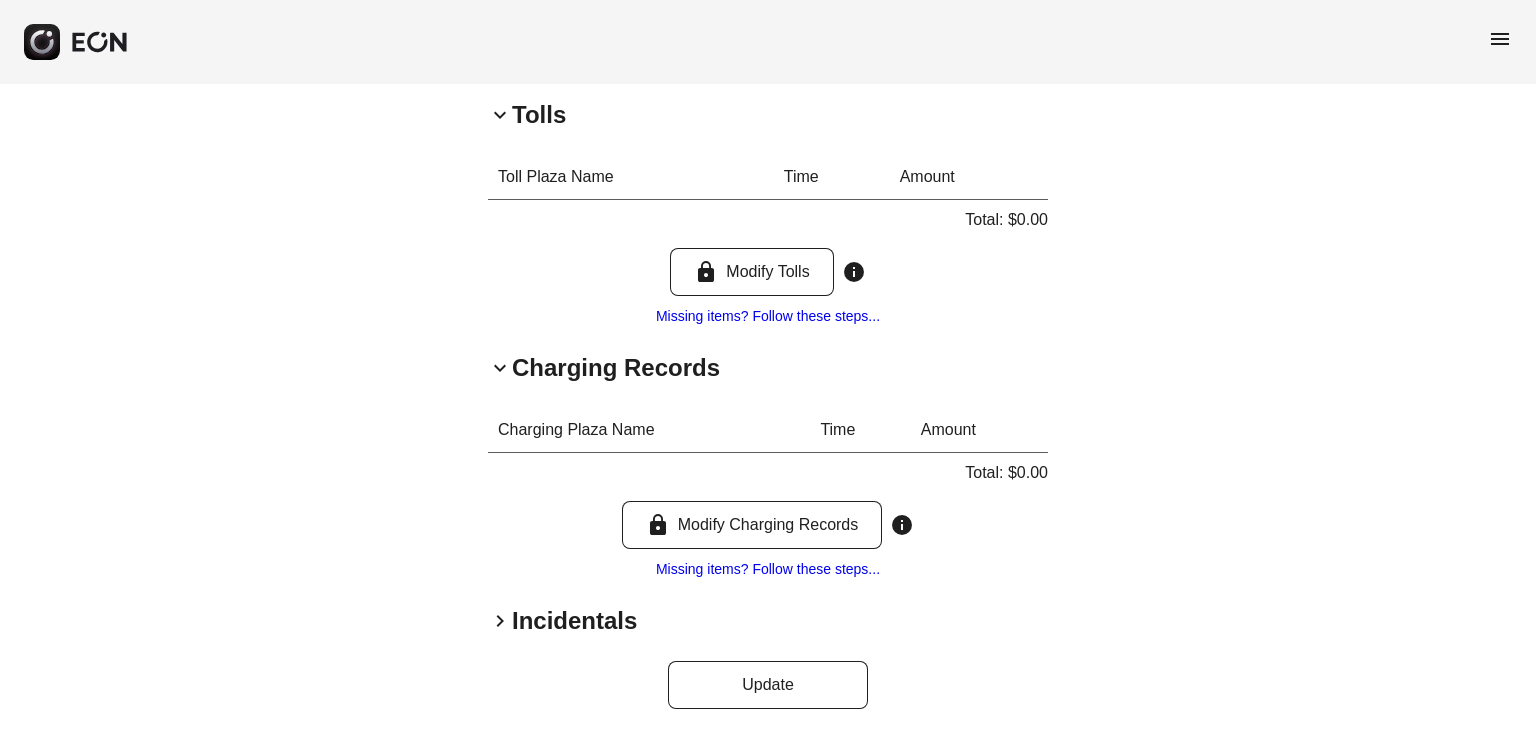 click on "Incidentals" at bounding box center (574, 621) 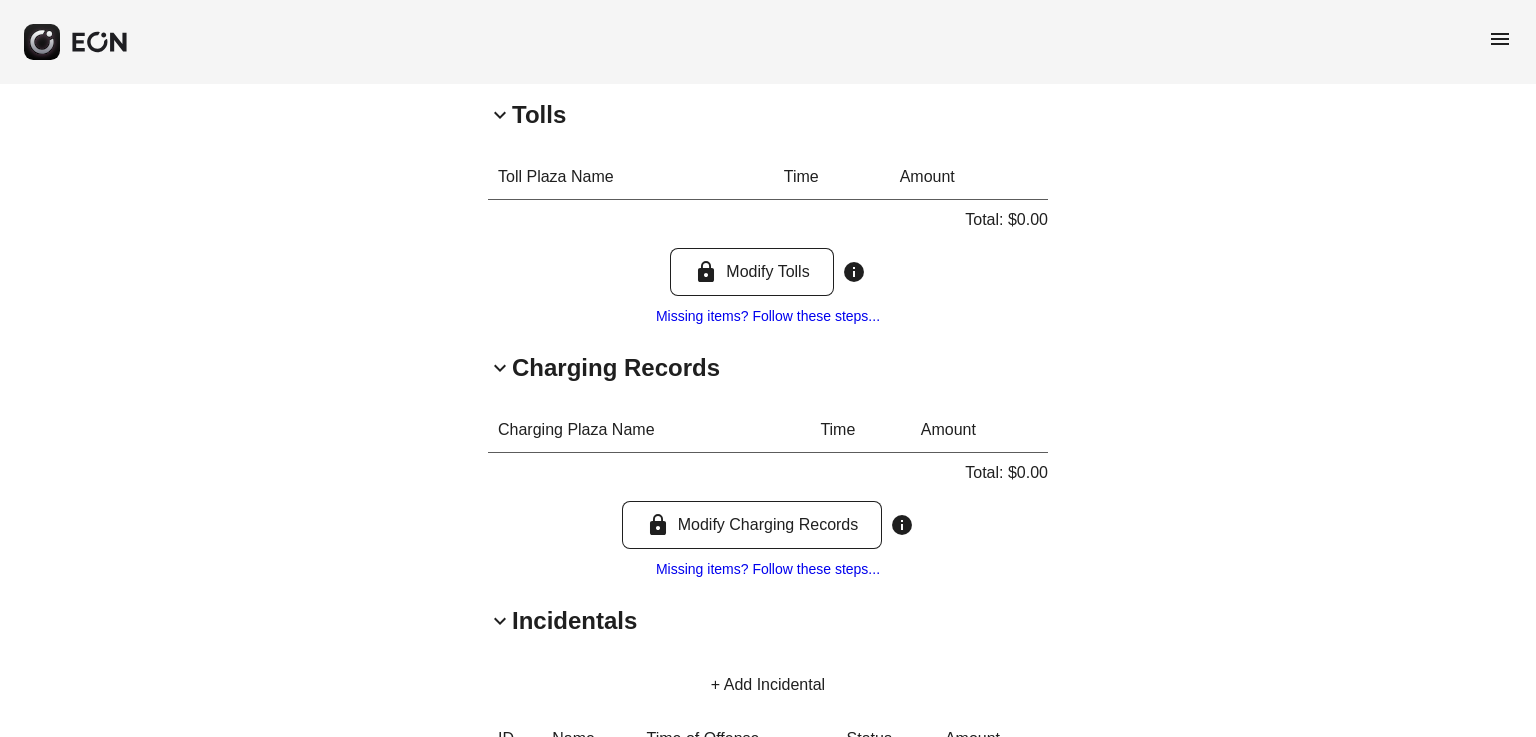 scroll, scrollTop: 1437, scrollLeft: 0, axis: vertical 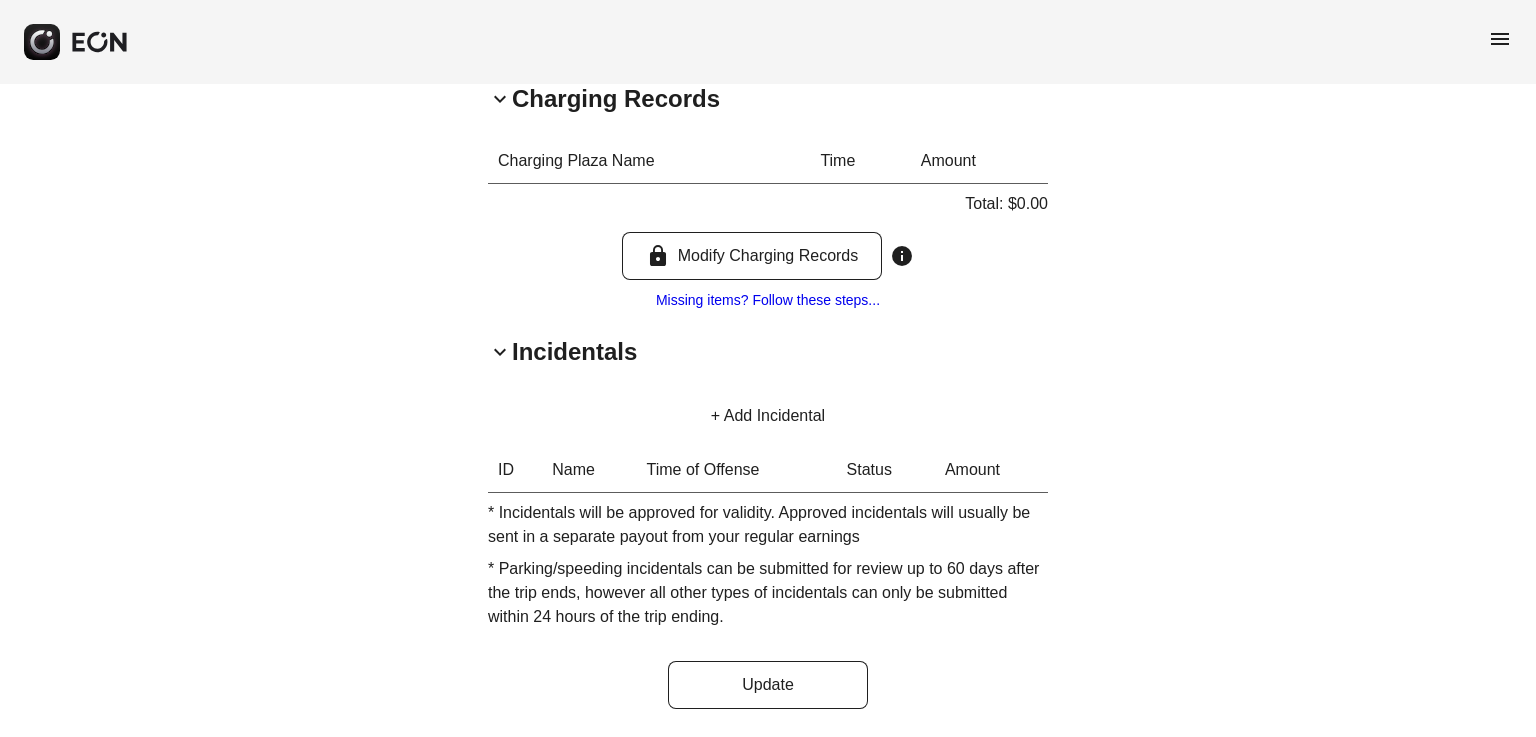 click on "Incidentals" at bounding box center [574, 352] 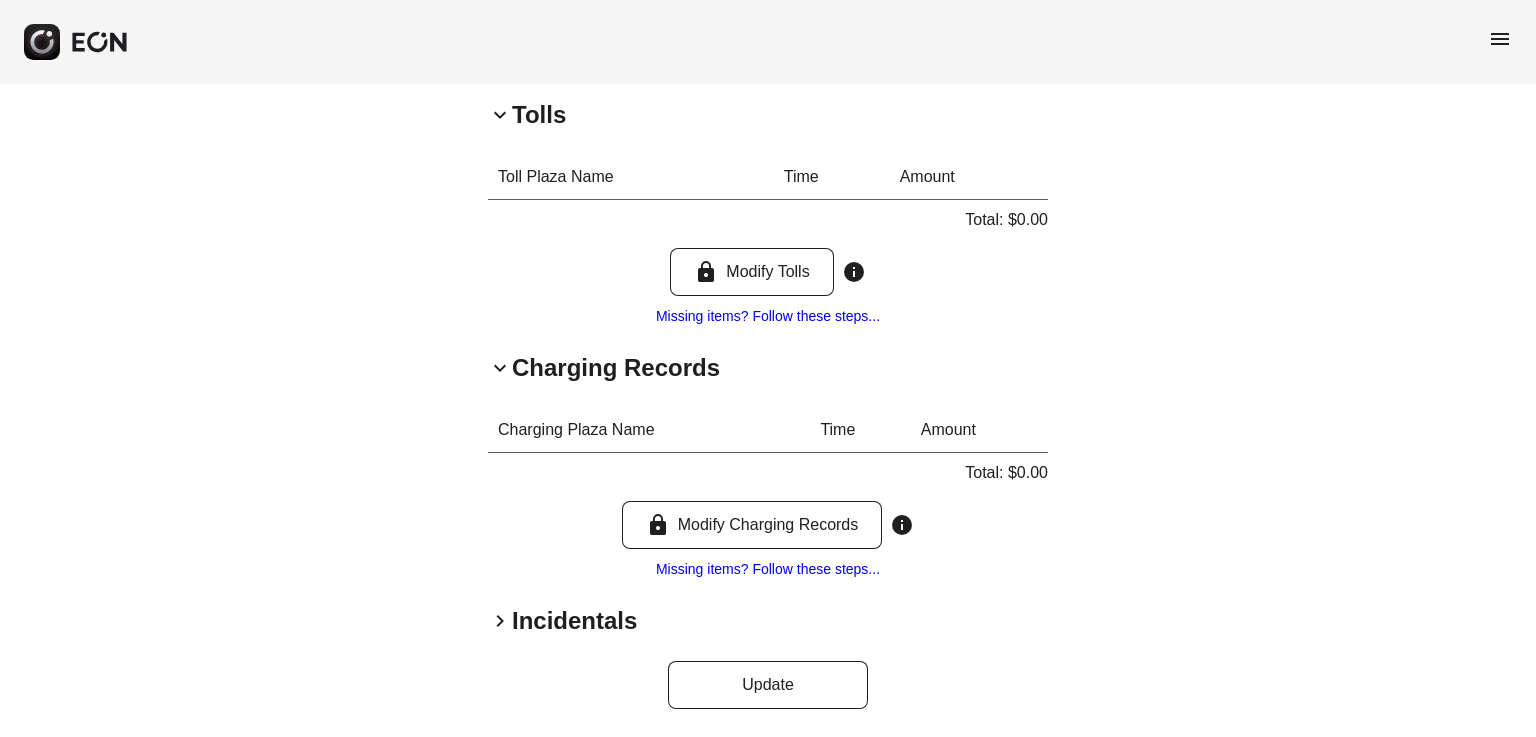 click on "Incidentals" at bounding box center [574, 621] 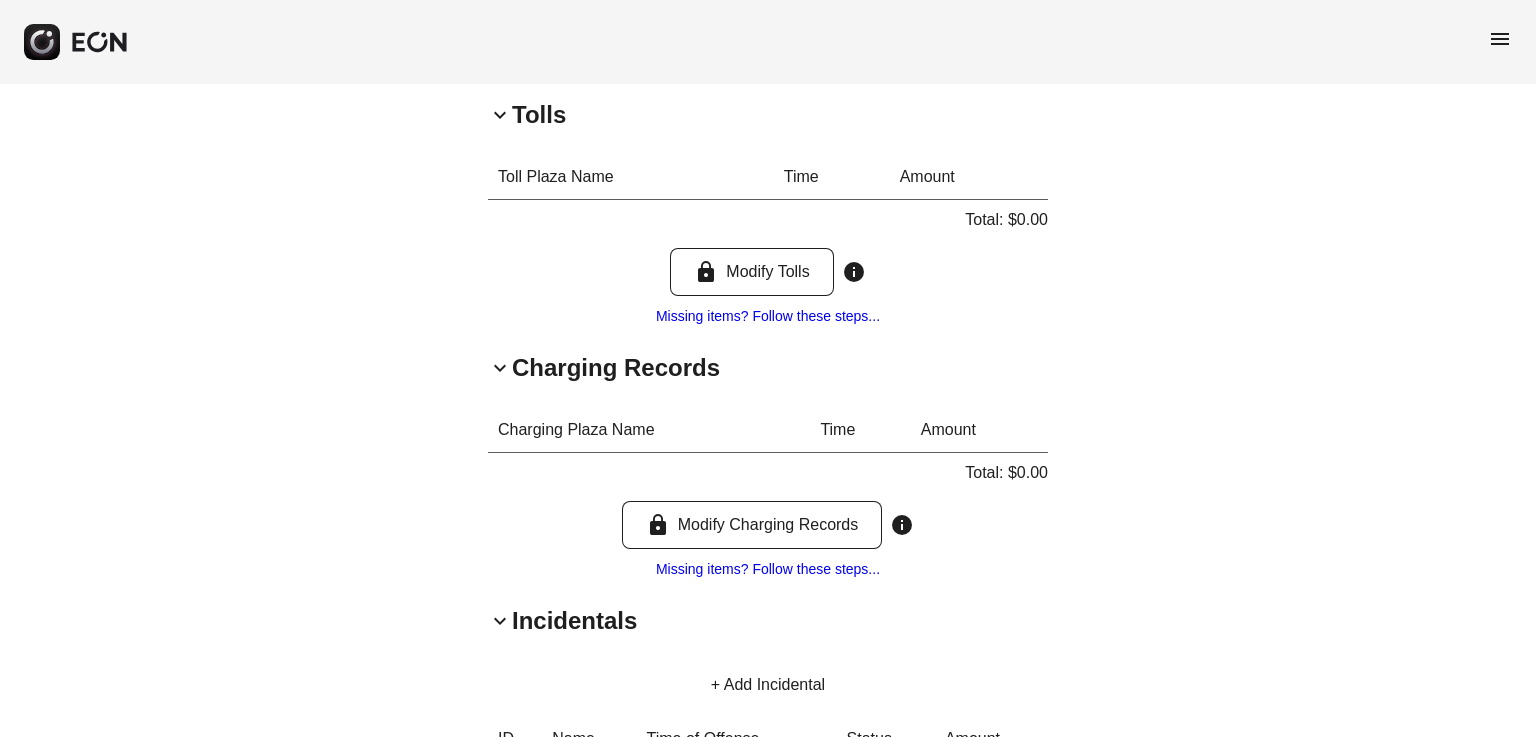 scroll, scrollTop: 1437, scrollLeft: 0, axis: vertical 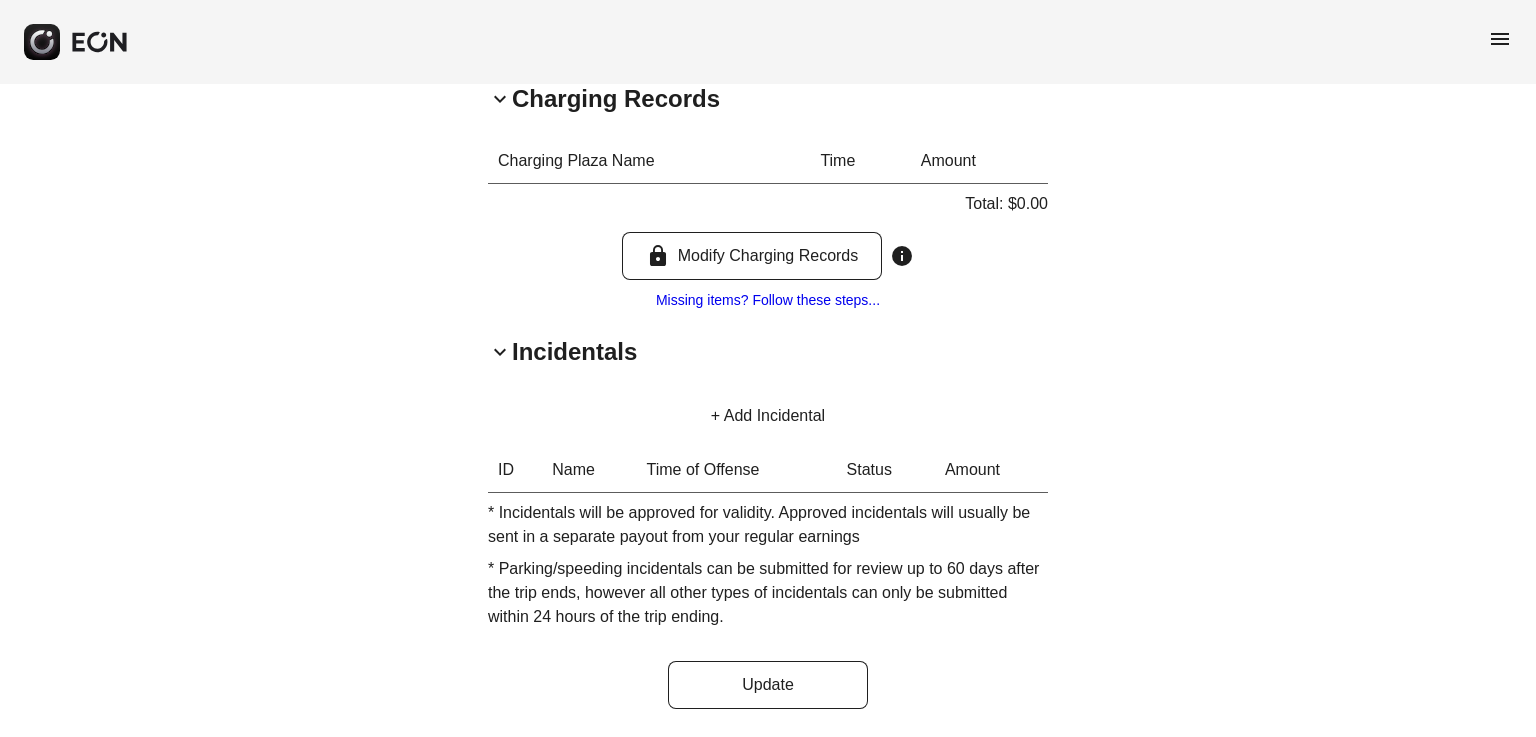 click on "keyboard_arrow_down" at bounding box center [500, 352] 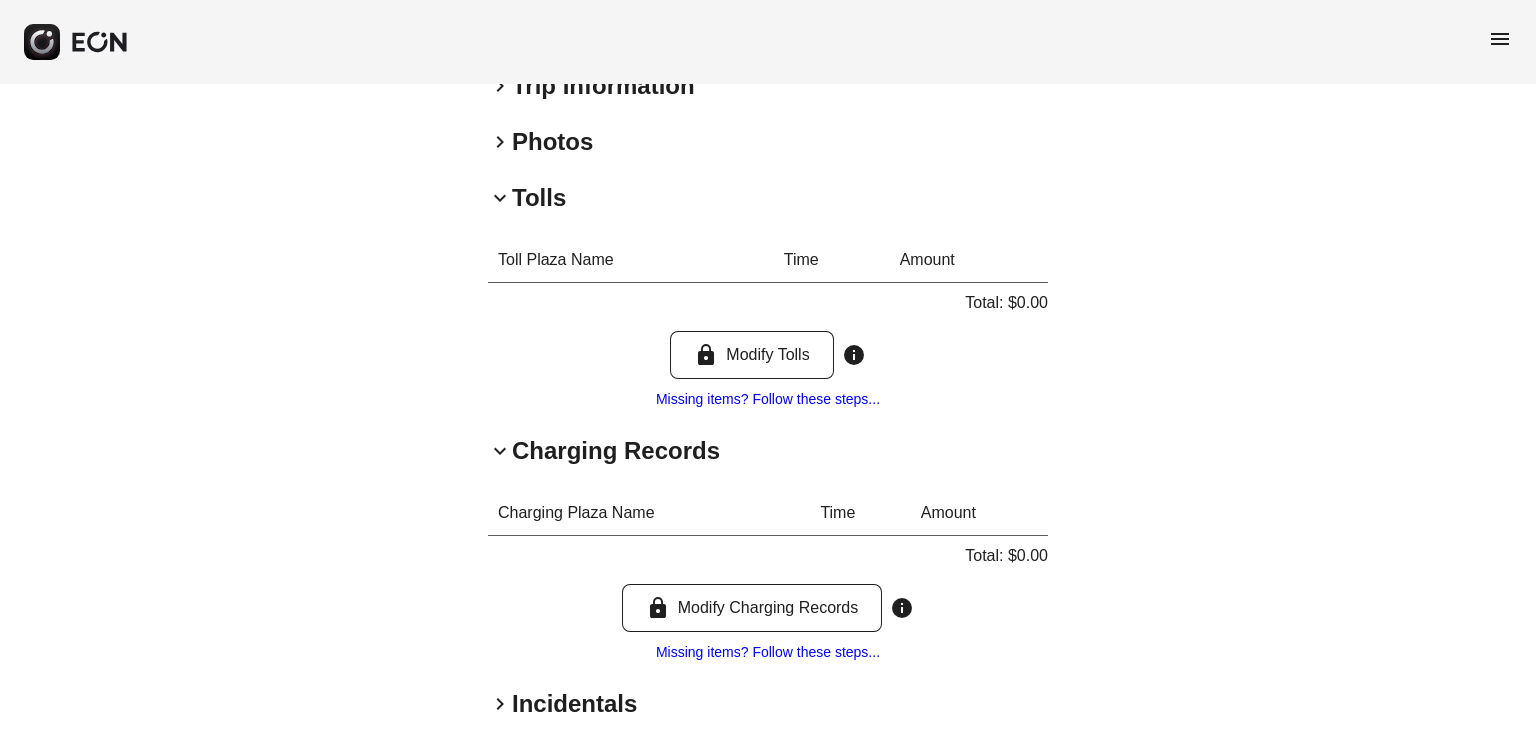 scroll, scrollTop: 1068, scrollLeft: 0, axis: vertical 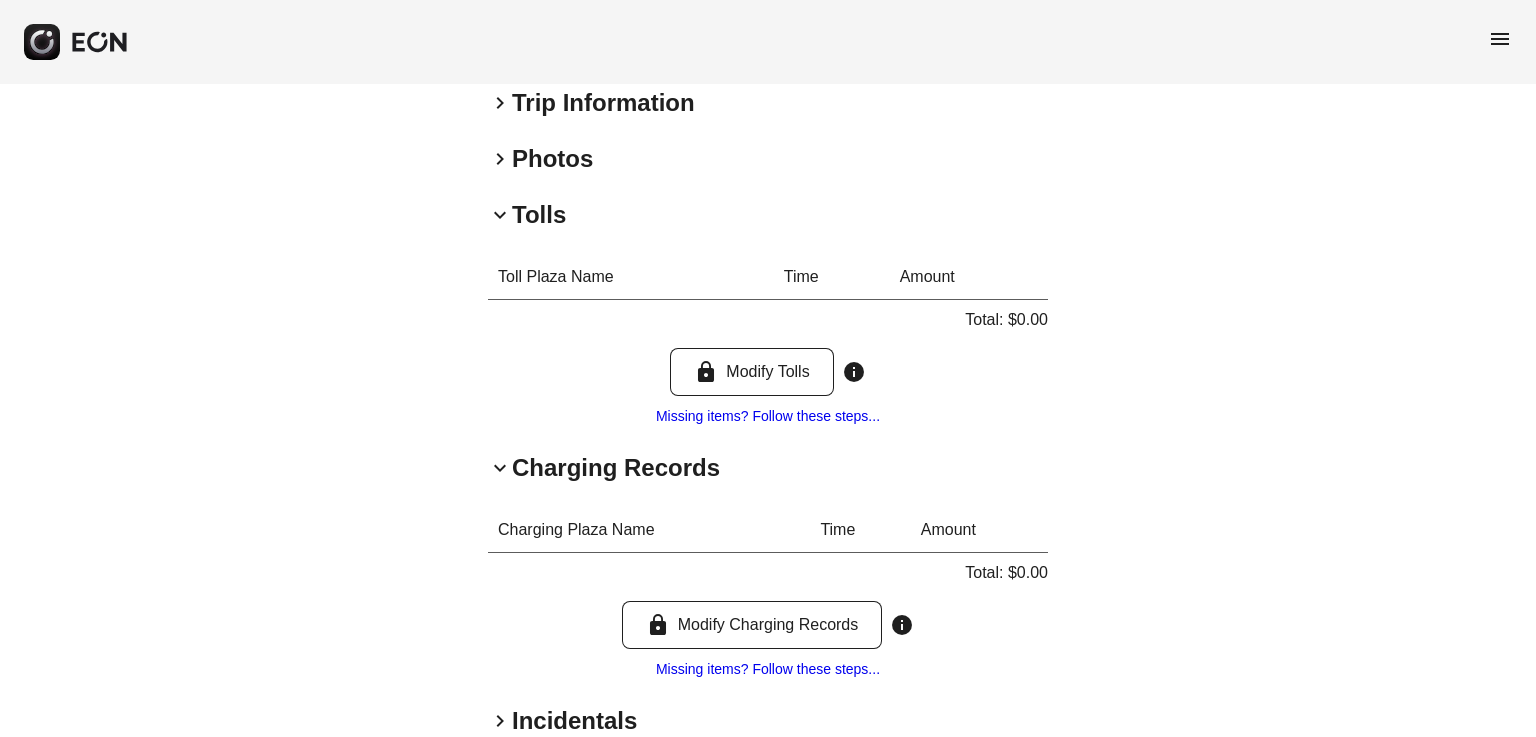 click on "keyboard_arrow_down" at bounding box center [500, 468] 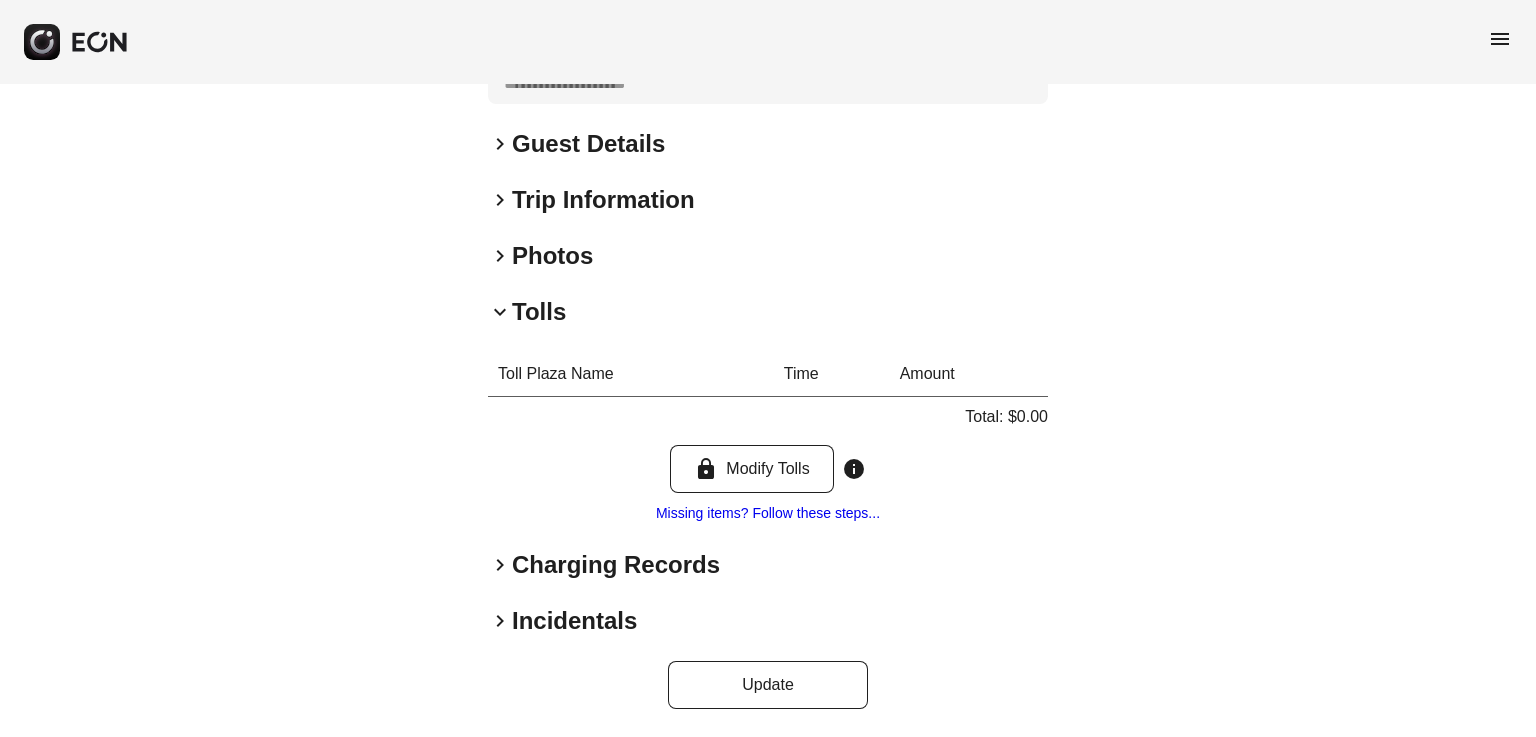click on "keyboard_arrow_down" at bounding box center [500, 312] 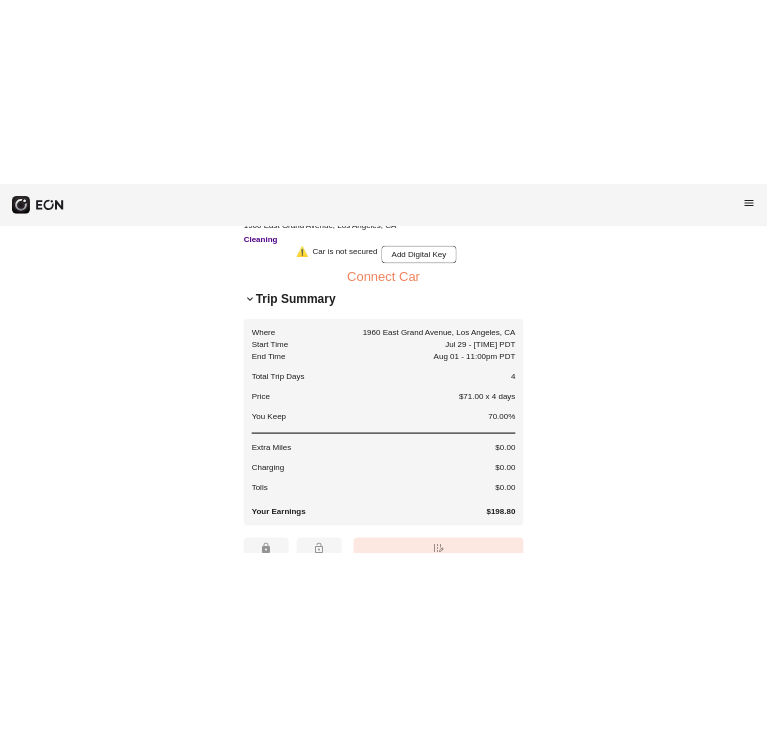 scroll, scrollTop: 0, scrollLeft: 0, axis: both 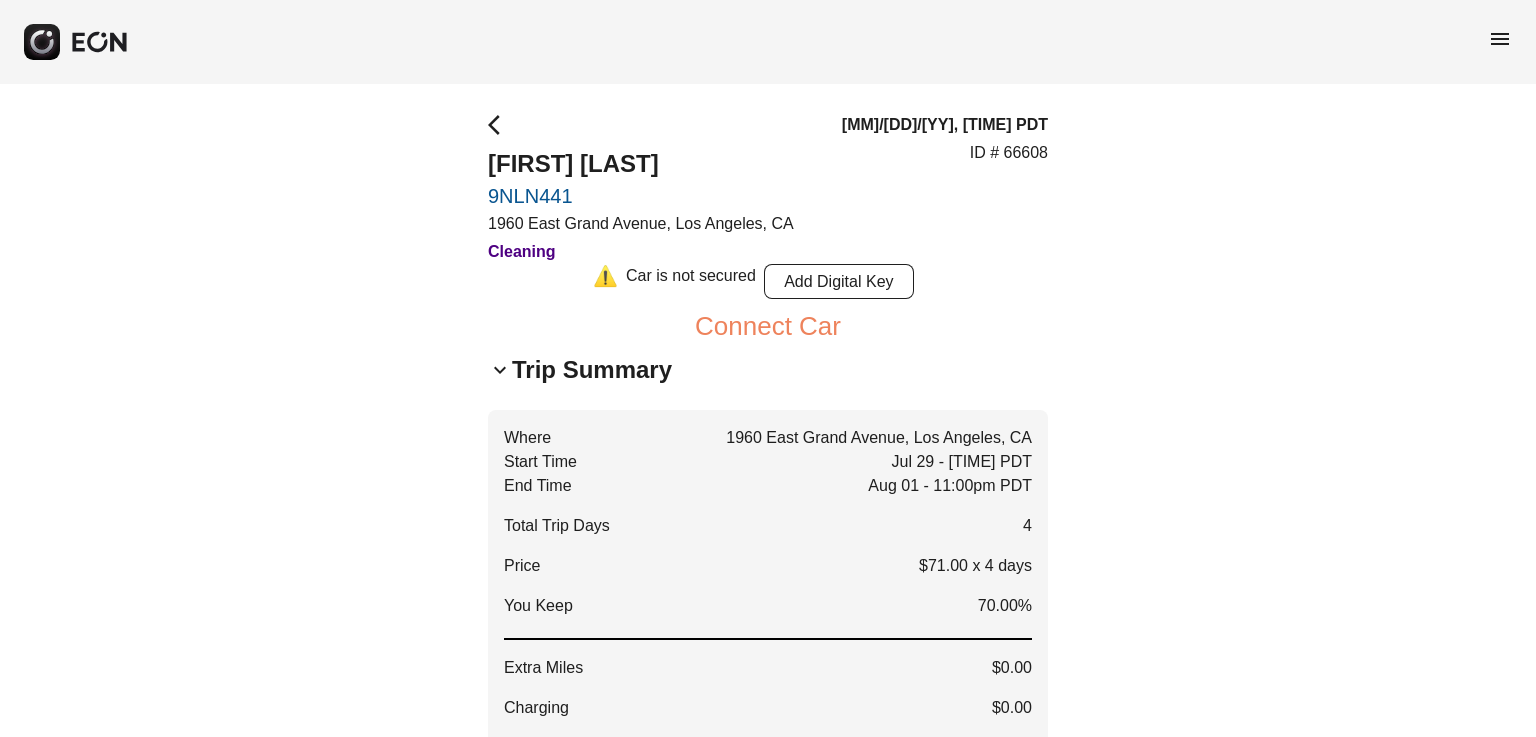click on "**********" at bounding box center (768, 798) 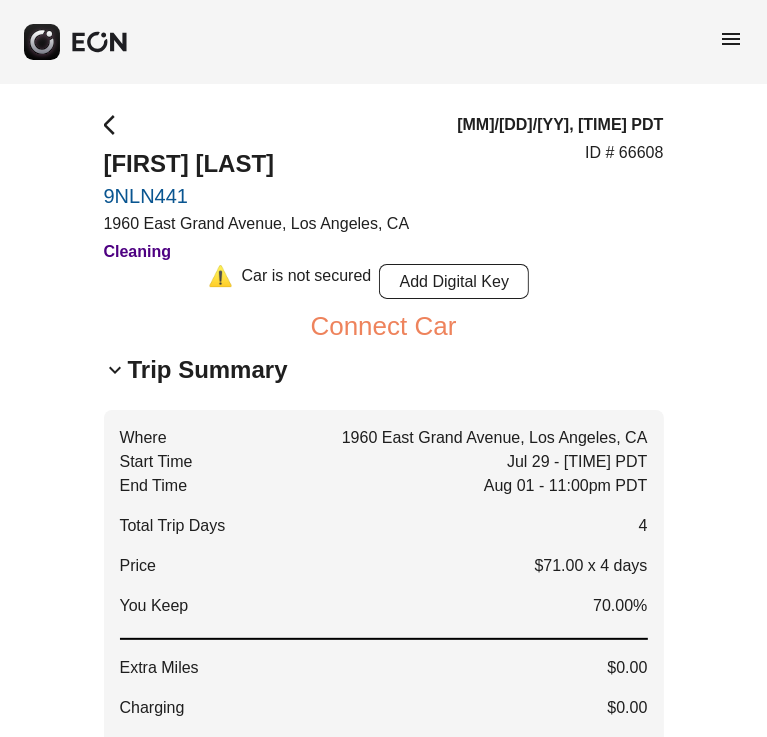 click on "arrow_back_ios" at bounding box center (116, 125) 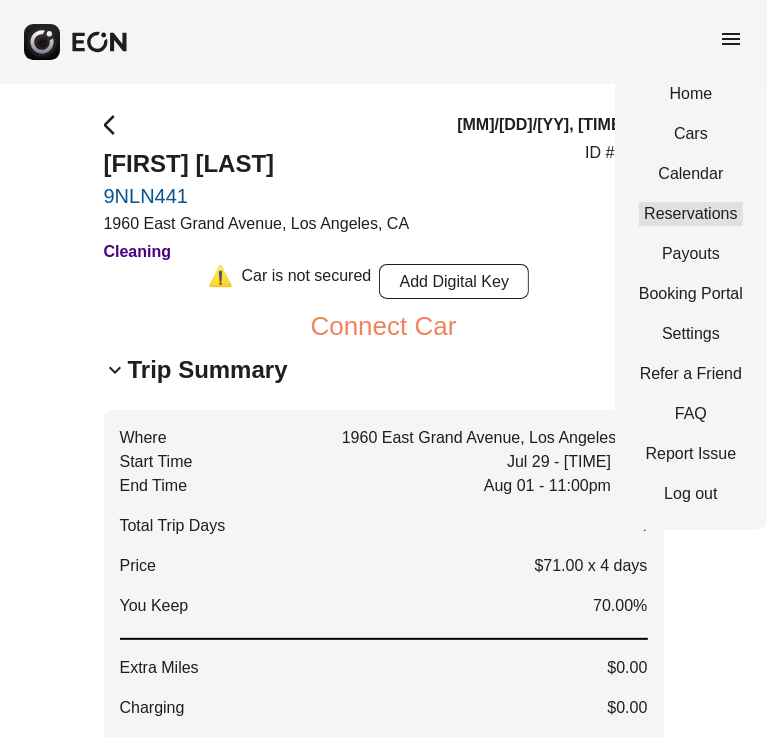 click on "Reservations" at bounding box center [691, 214] 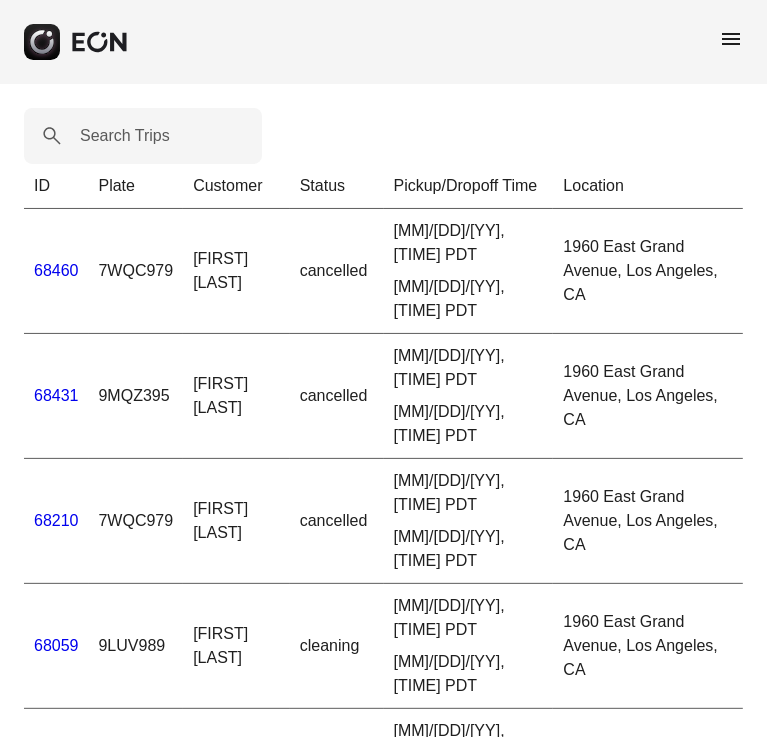 click on "menu" at bounding box center (731, 39) 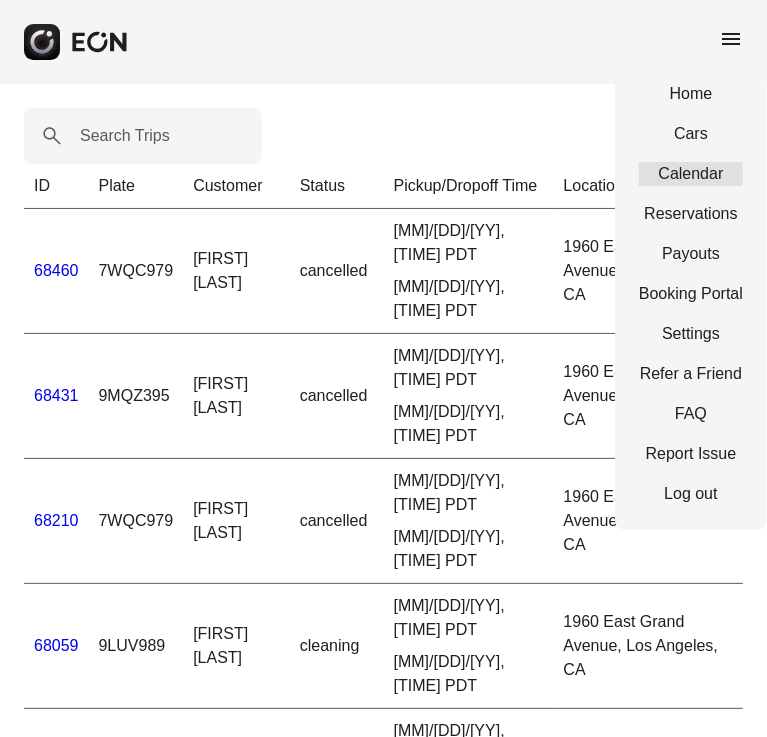 click on "Calendar" at bounding box center (691, 174) 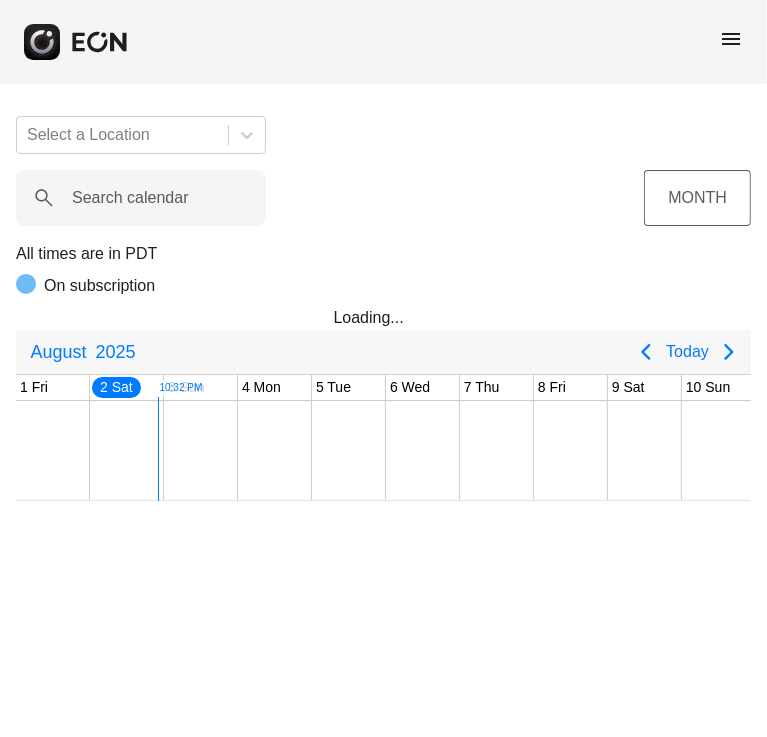 scroll, scrollTop: 0, scrollLeft: 75, axis: horizontal 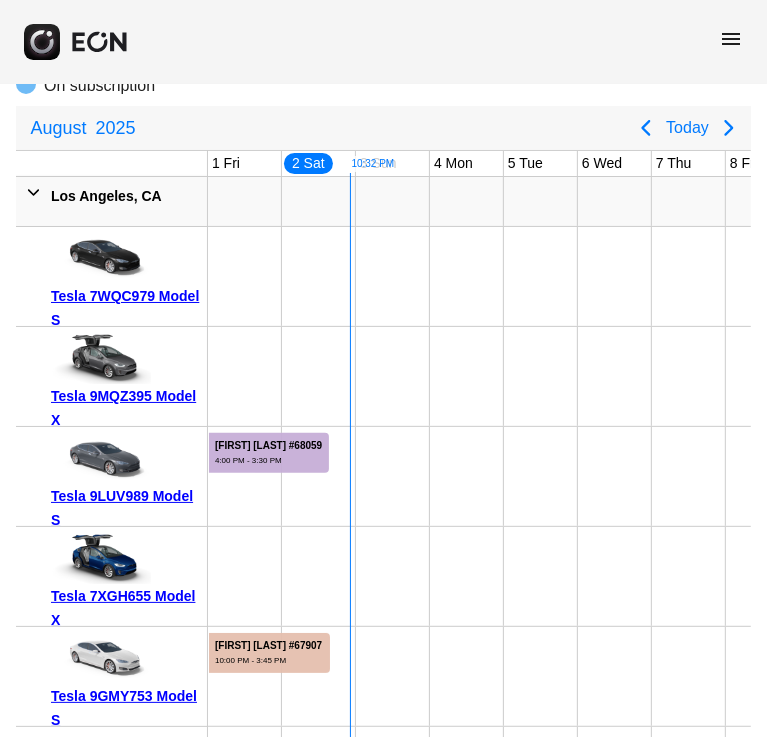 drag, startPoint x: 594, startPoint y: 307, endPoint x: 317, endPoint y: 311, distance: 277.02887 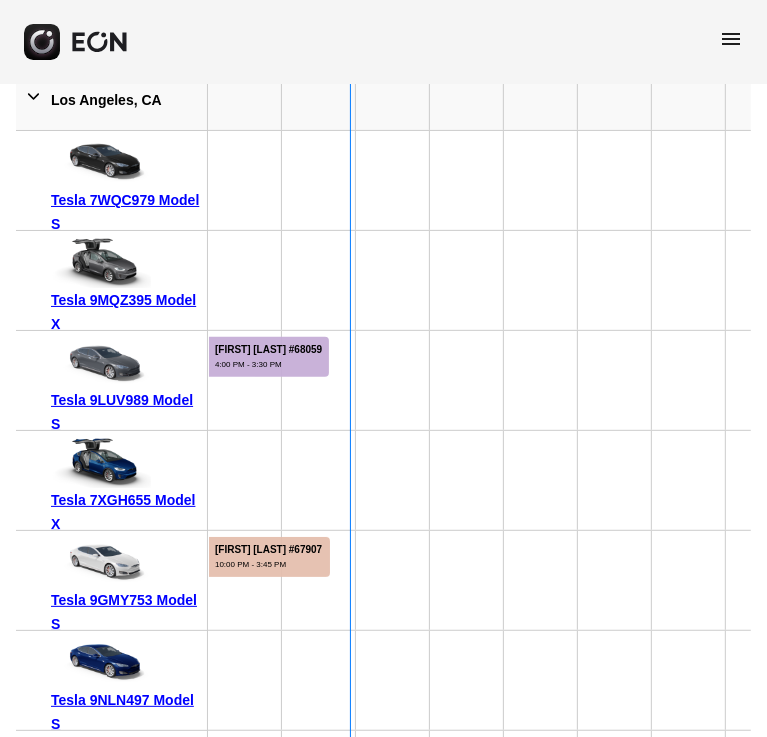 scroll, scrollTop: 400, scrollLeft: 0, axis: vertical 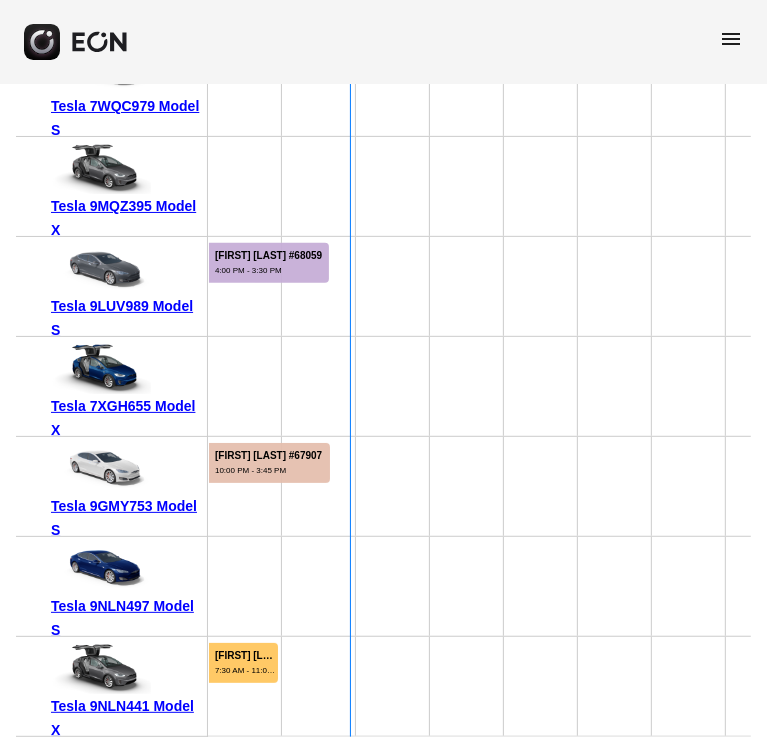 click on "[FIRST] [LAST] #66608" at bounding box center (245, 655) 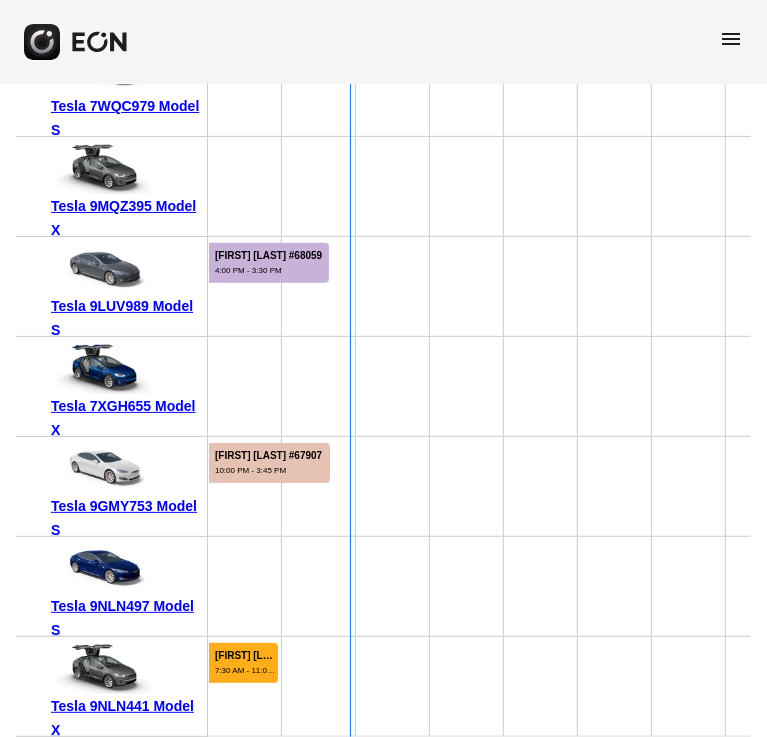 click on "[FIRST] [LAST] #66608" at bounding box center (245, 655) 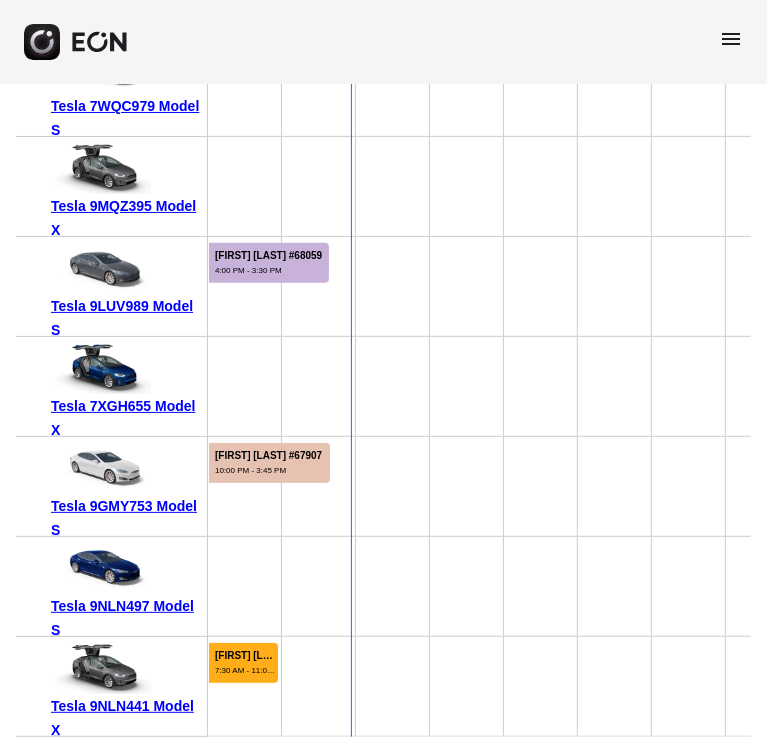 scroll, scrollTop: 304, scrollLeft: 0, axis: vertical 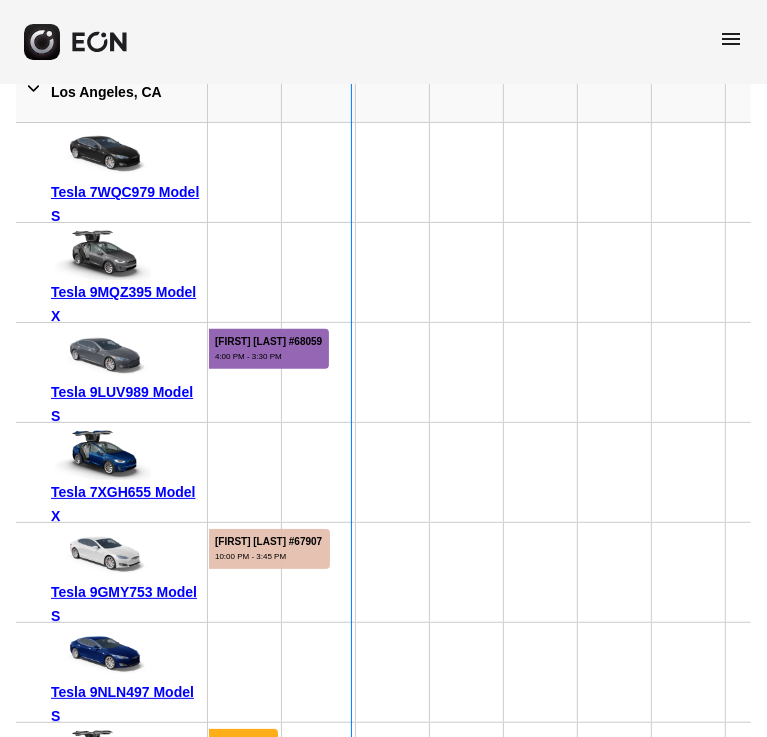 click on "[FIRST] [LAST] #68059 [TIME] - [TIME] [FIRST] [LAST] #68059, Tesla 9LUV989 Model S, Start: [DAY], [MONTH] [DATE], [TIME], End: [DAY], [MONTH] [DATE], [TIME]" at bounding box center (269, 346) 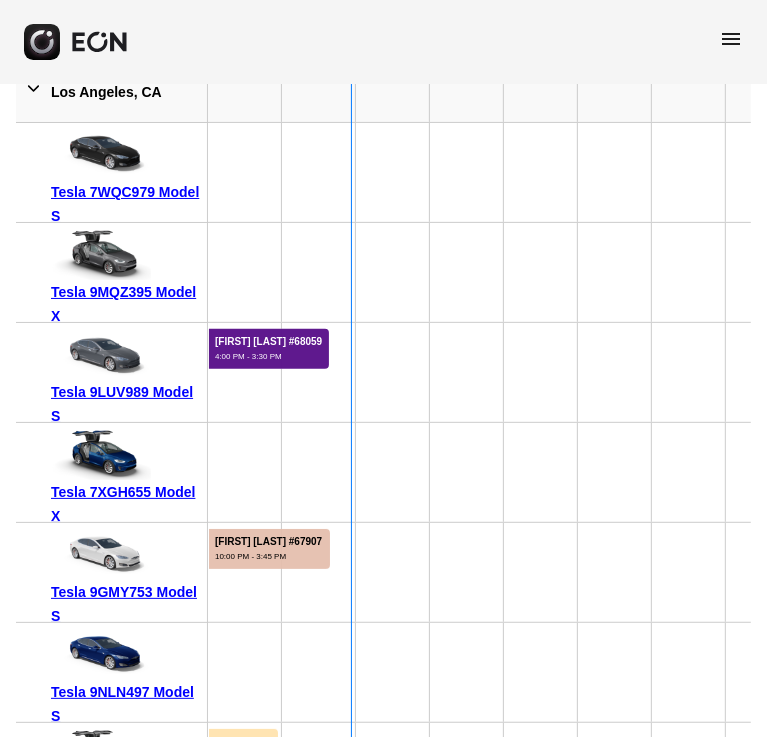 click on "[FIRST] [LAST] #68059 [TIME] - [TIME] [FIRST] [LAST] #68059, Tesla 9LUV989 Model S, Start: [DAY], [MONTH] [DATE], [TIME], End: [DAY], [MONTH] [DATE], [TIME]" at bounding box center (269, 346) 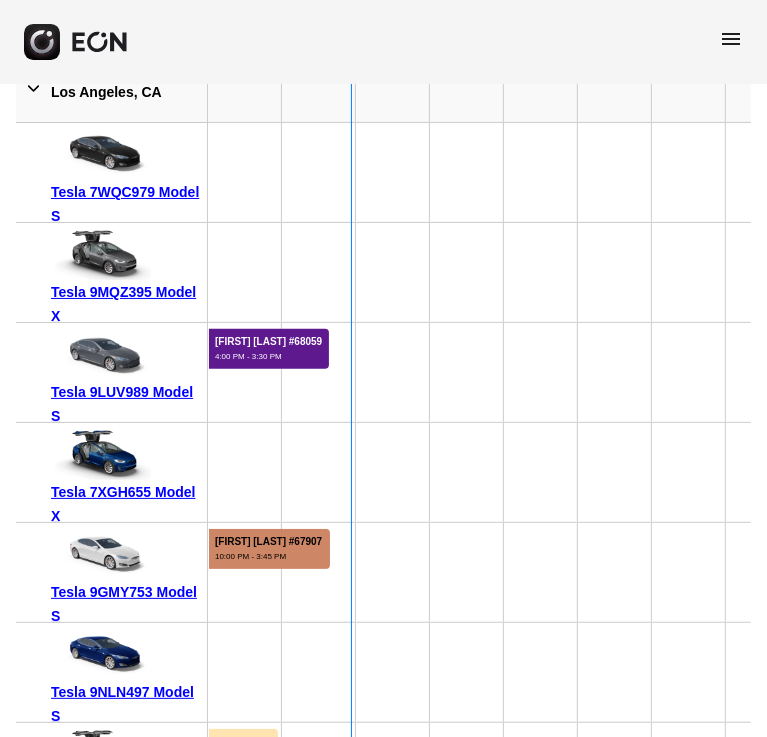 click on "[FIRST] [LAST] #67907" at bounding box center (268, 541) 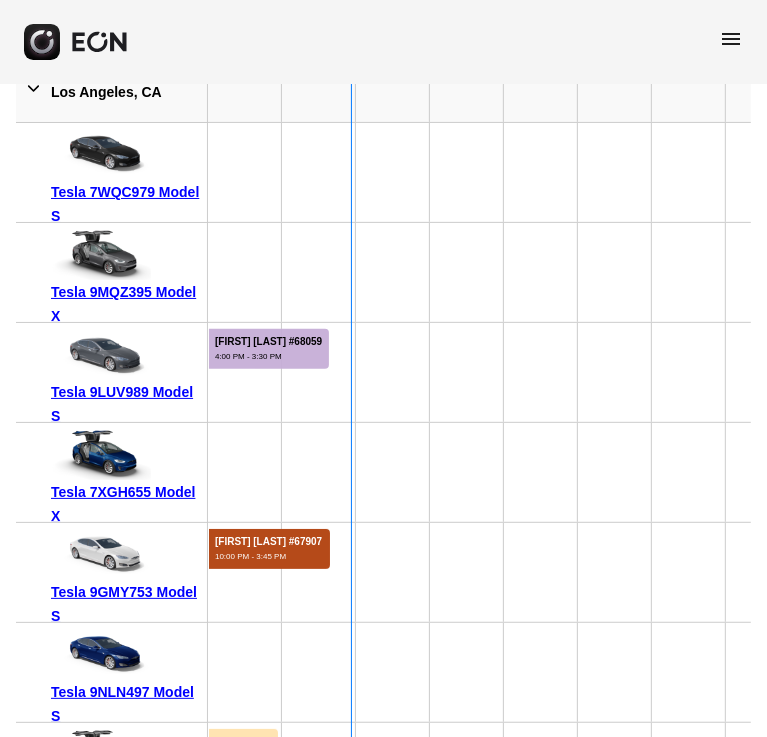 click on "[FIRST] [LAST] #67907" at bounding box center [268, 541] 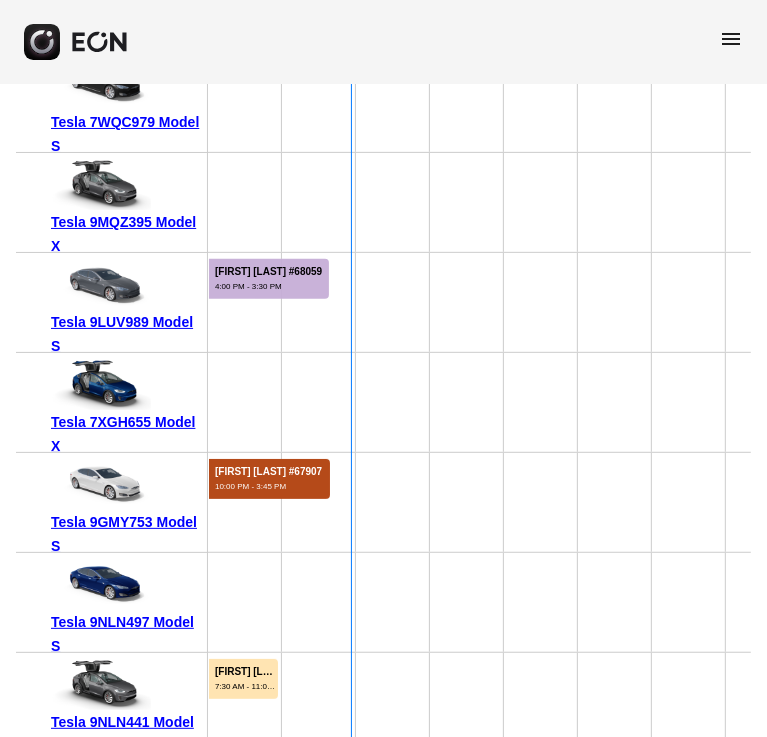scroll, scrollTop: 404, scrollLeft: 0, axis: vertical 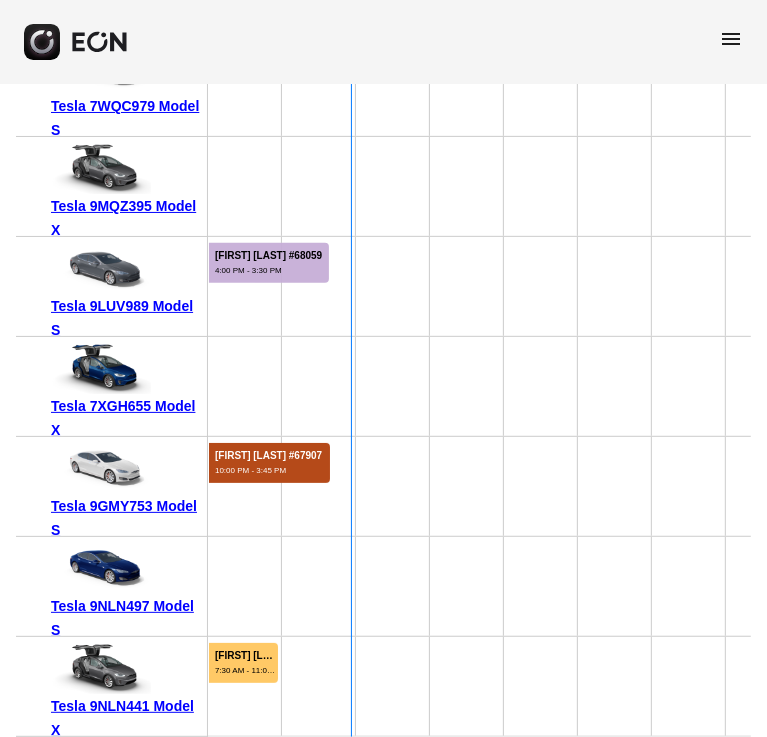 click on "7:30 AM - 11:00 PM" at bounding box center (245, 670) 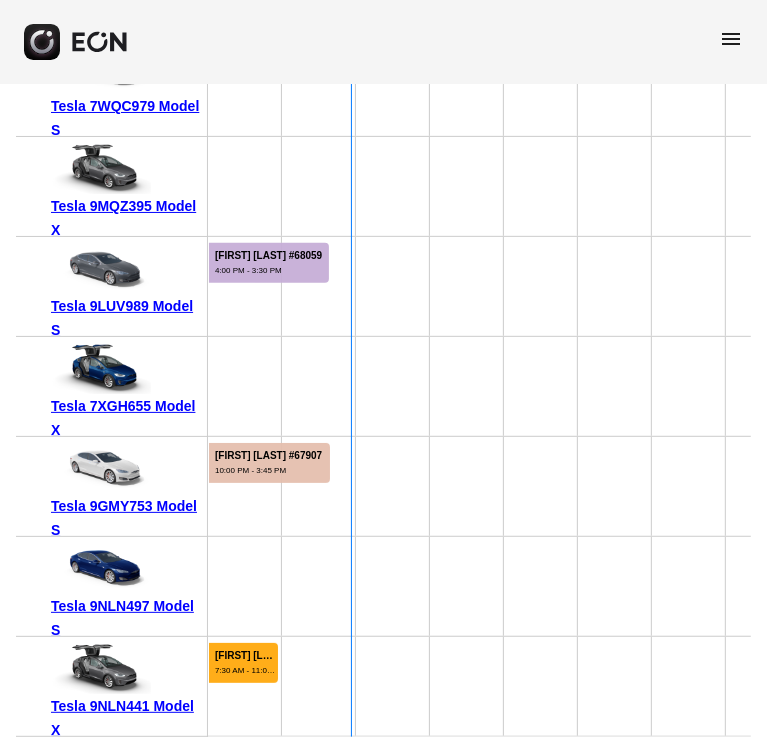 click on "7:30 AM - 11:00 PM" at bounding box center [245, 670] 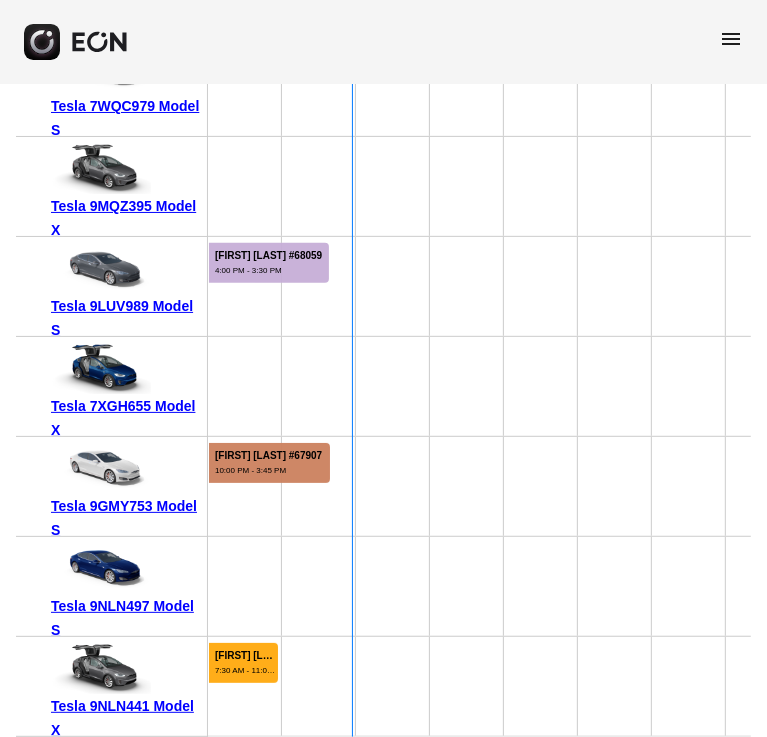 click on "[FIRST] [LAST] #67907" at bounding box center (268, 455) 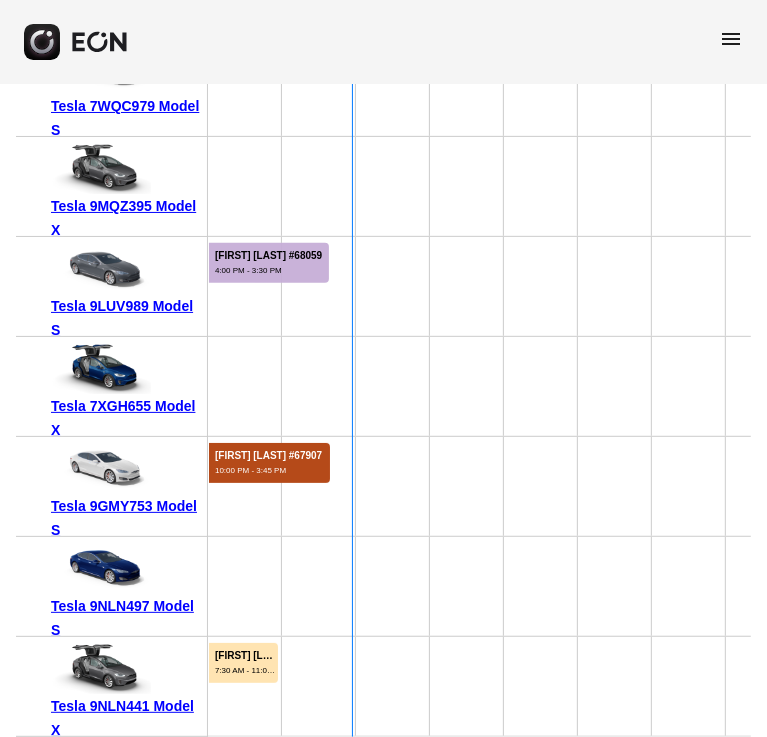 click on "[FIRST] [LAST] #67907" at bounding box center (268, 455) 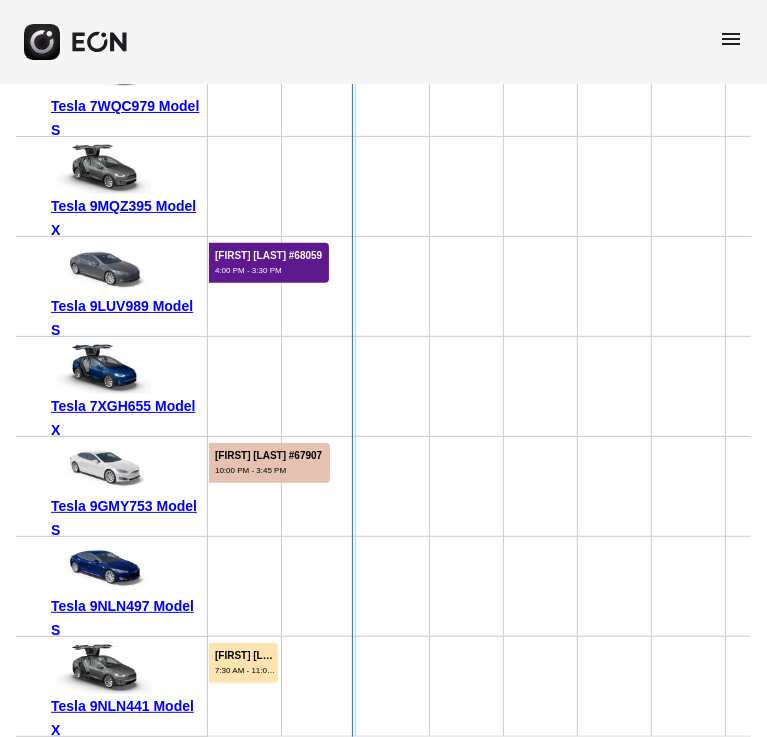 click on "4:00 PM - 3:30 PM" at bounding box center [268, 270] 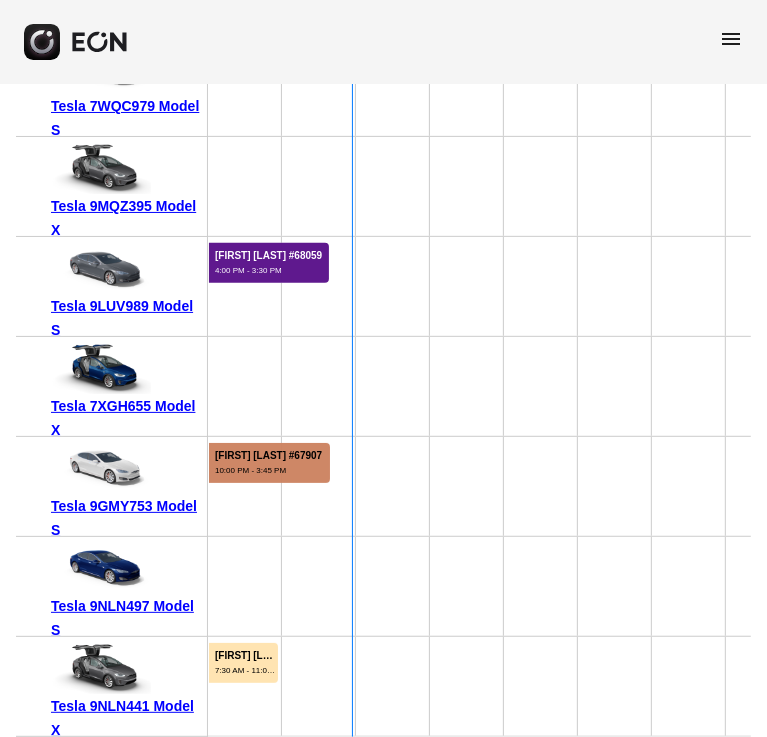click on "10:00 PM - 3:45 PM" at bounding box center [268, 470] 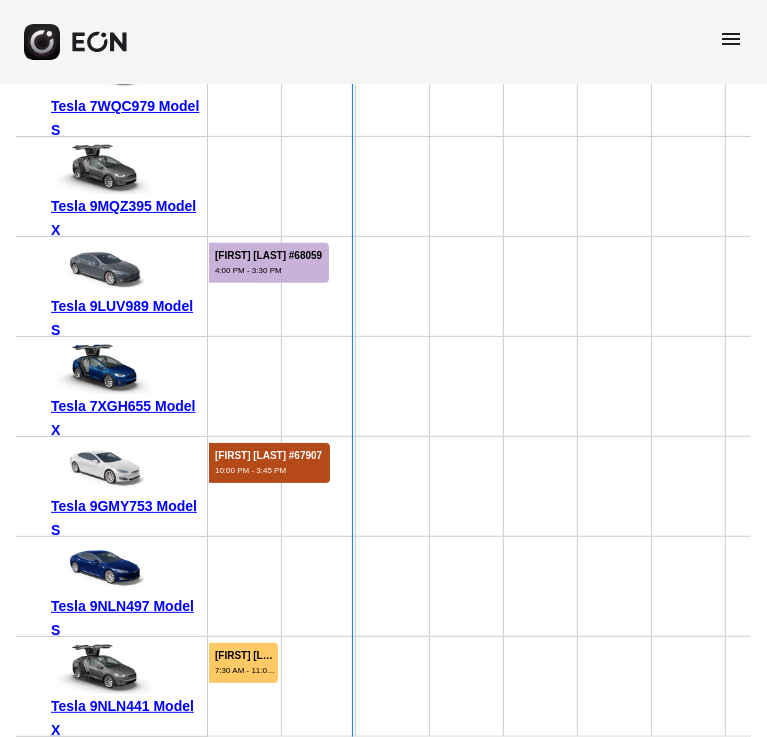 click on "[FIRST] [LAST] #66608" at bounding box center (245, 655) 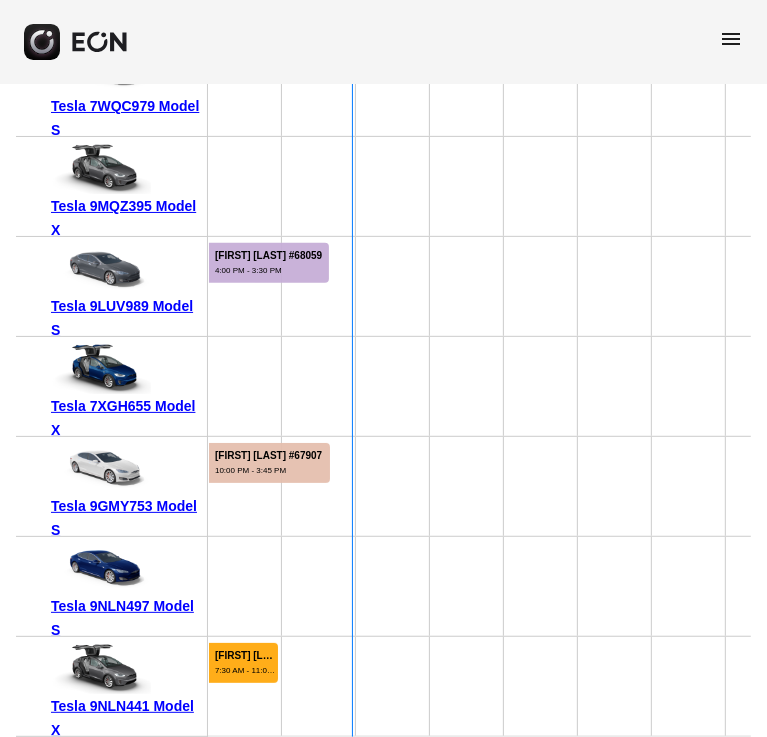 click on "[FIRST] [LAST] #66608" at bounding box center (245, 655) 